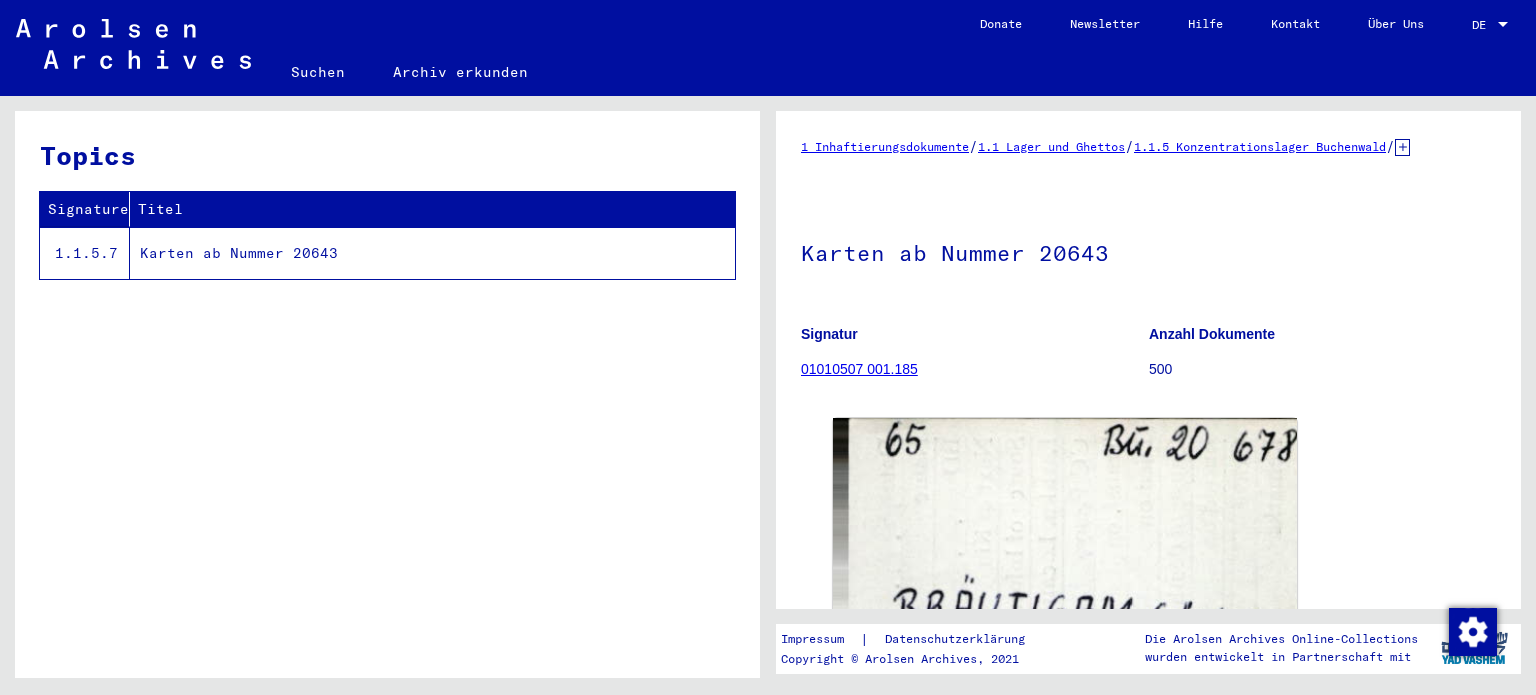 scroll, scrollTop: 0, scrollLeft: 0, axis: both 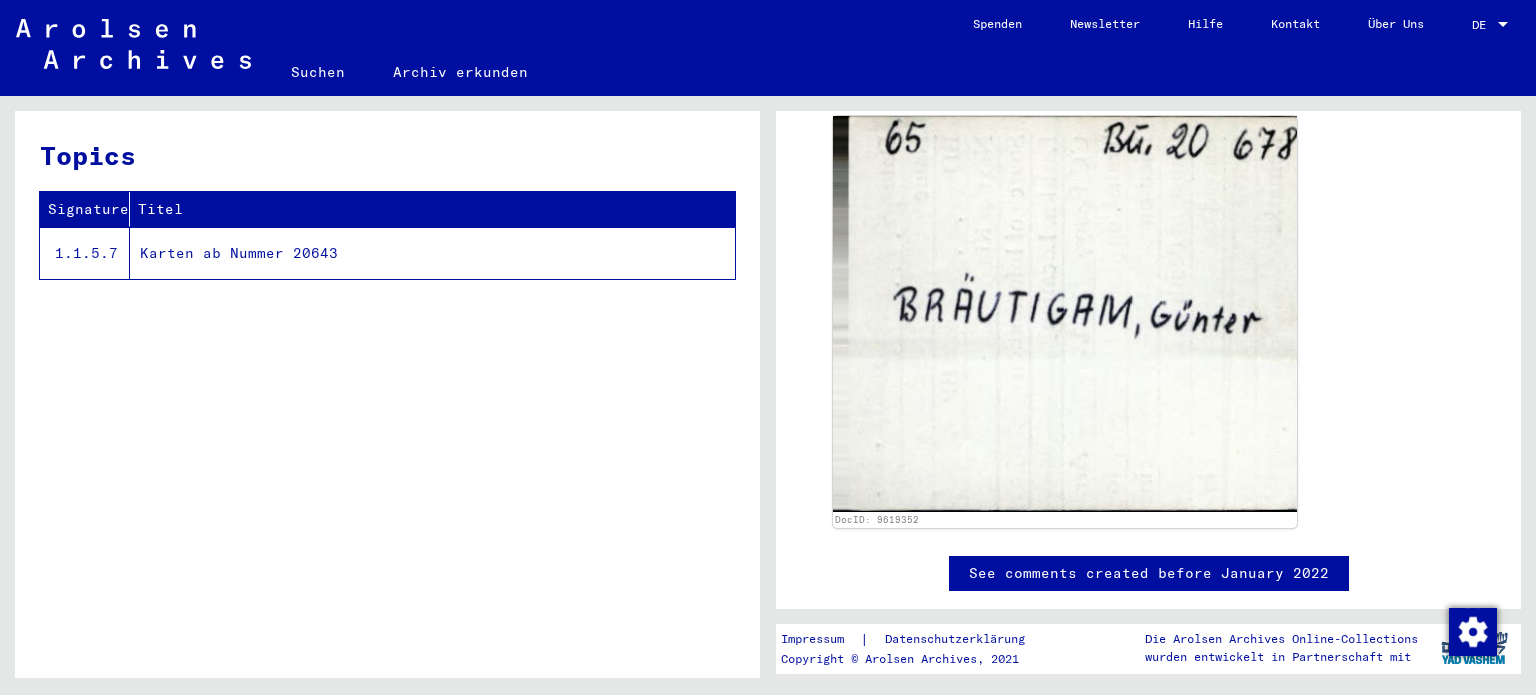 click 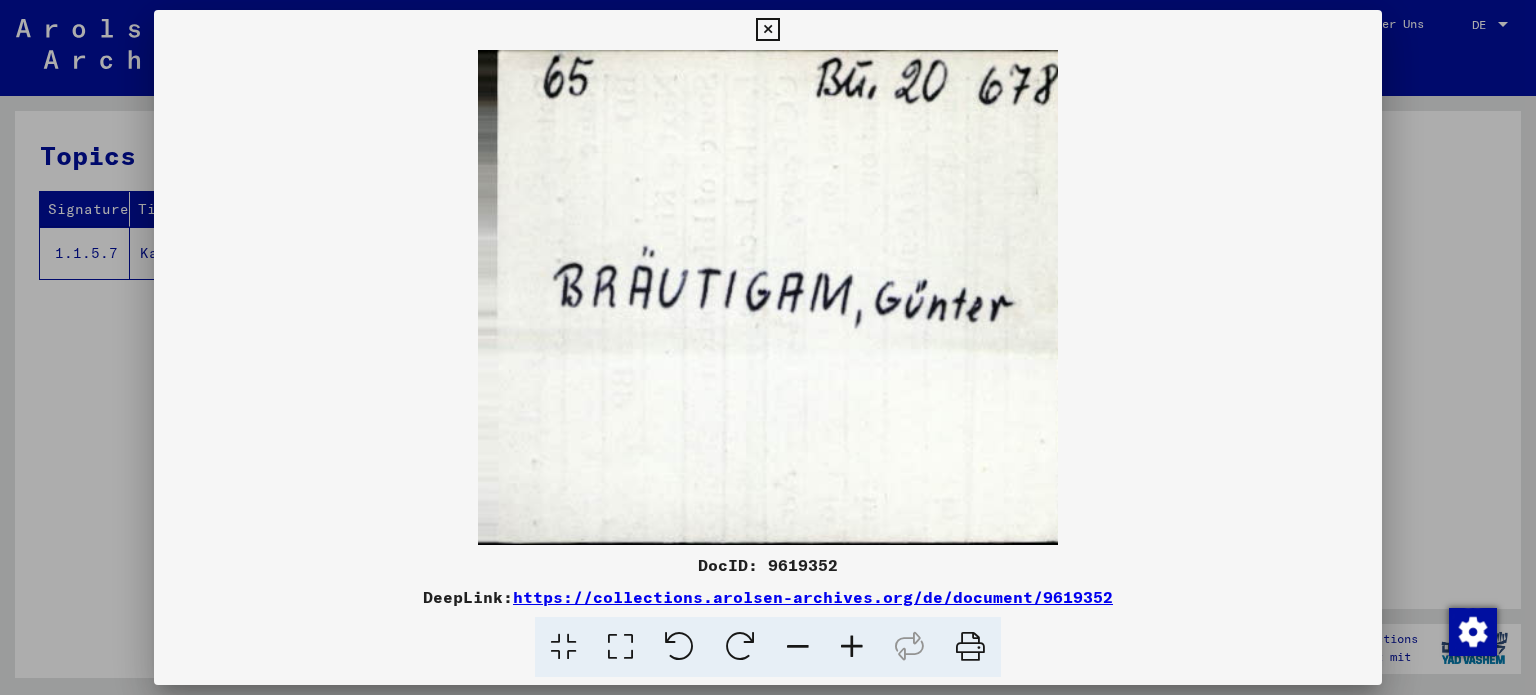 click at bounding box center [768, 347] 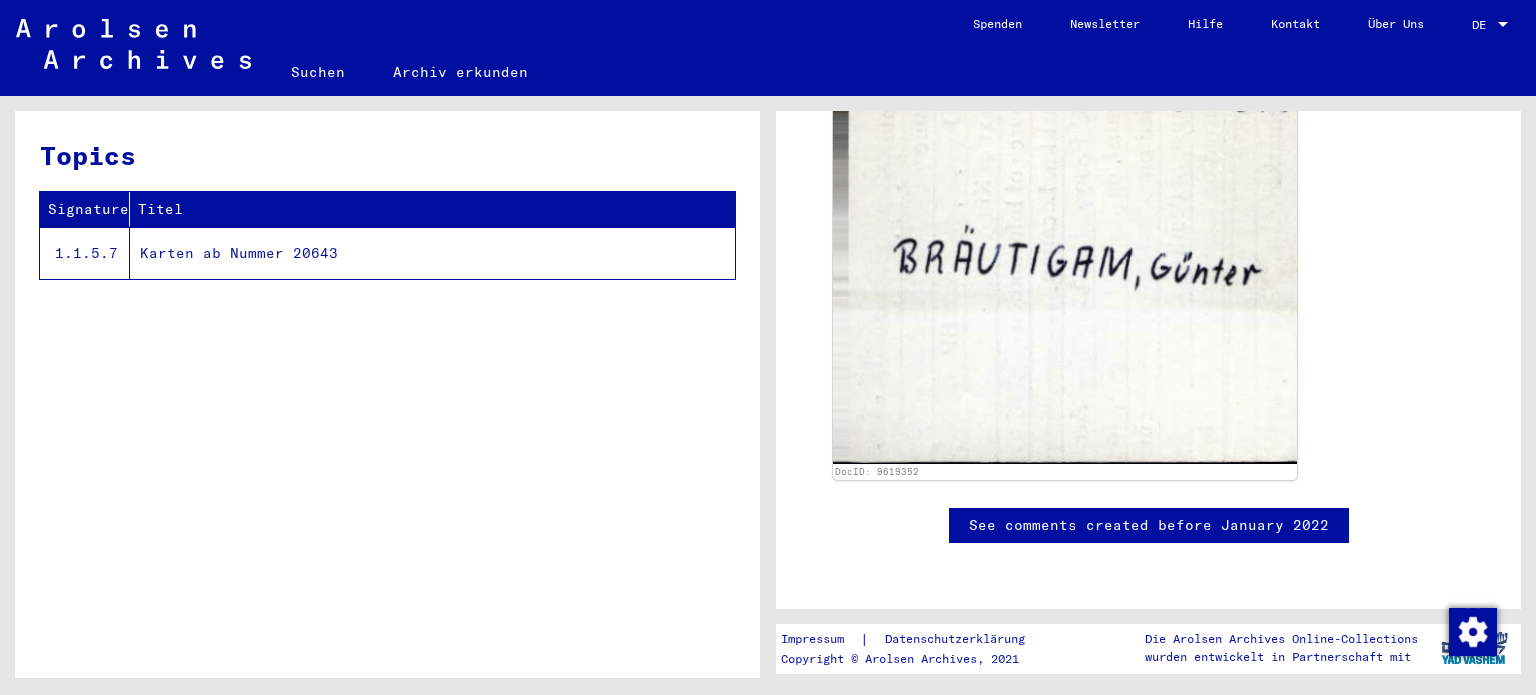scroll, scrollTop: 0, scrollLeft: 0, axis: both 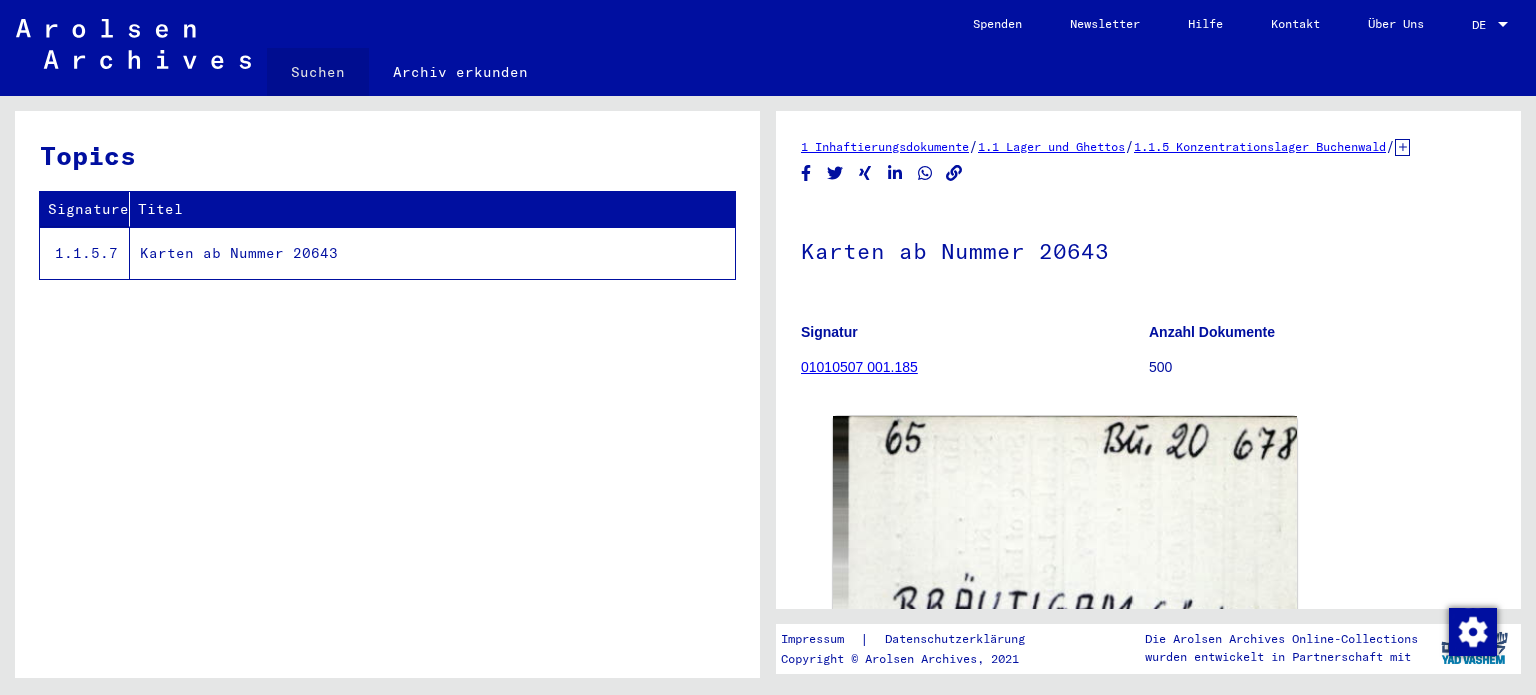 click on "Suchen" 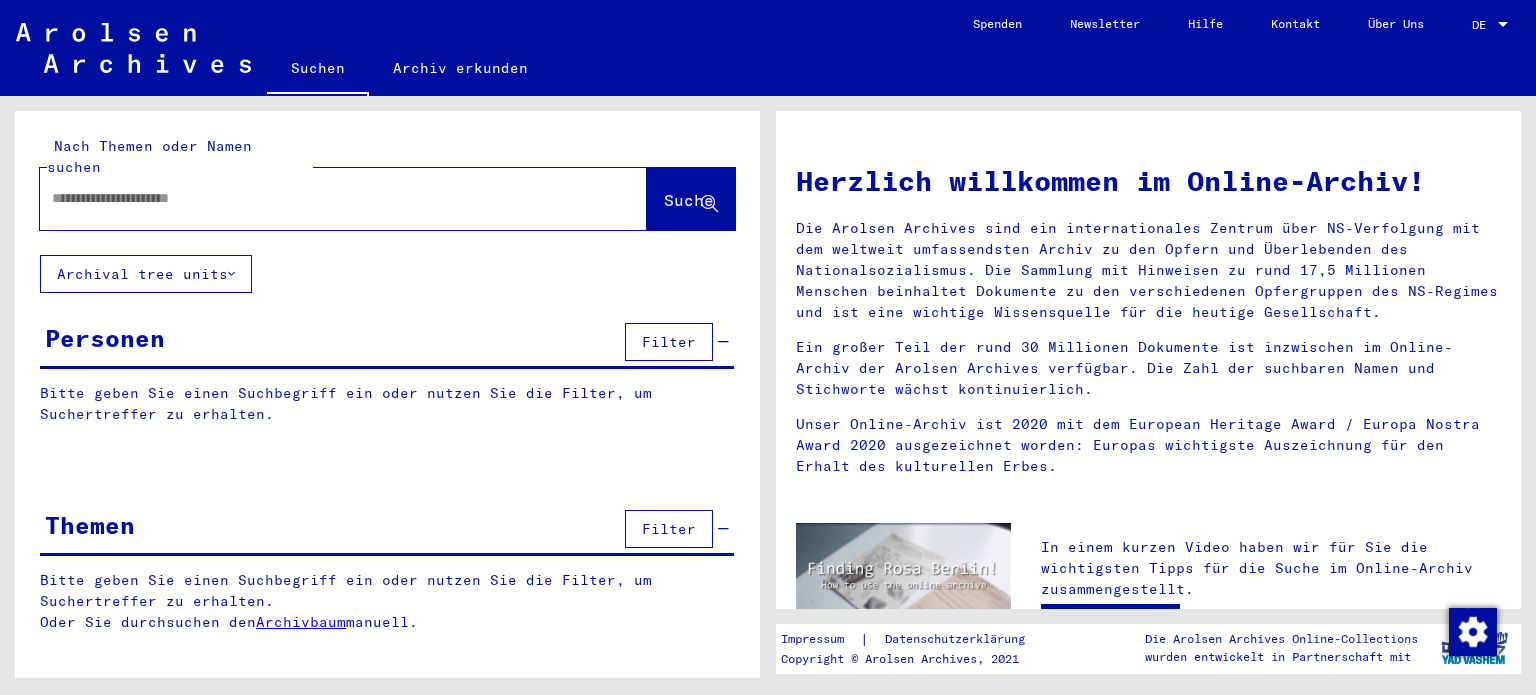 click at bounding box center [319, 198] 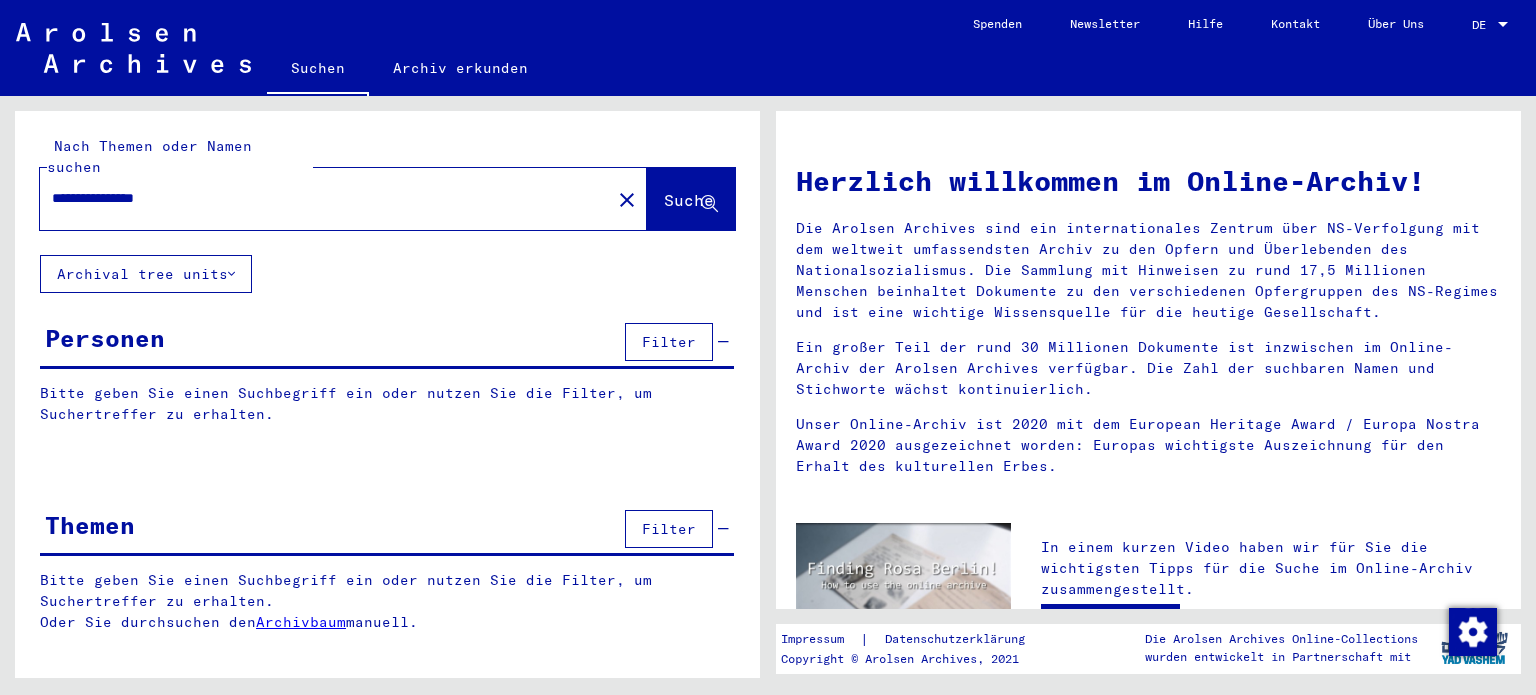 type on "**********" 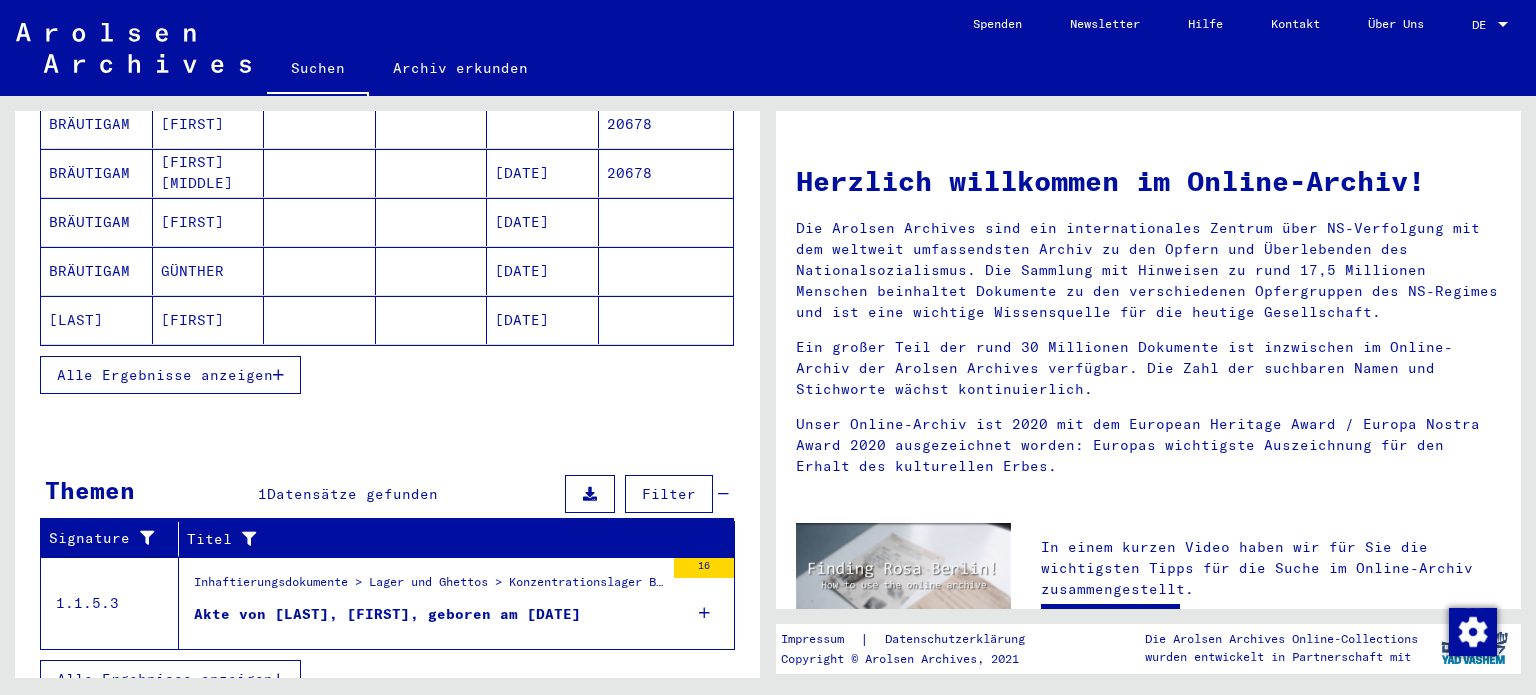 scroll, scrollTop: 329, scrollLeft: 0, axis: vertical 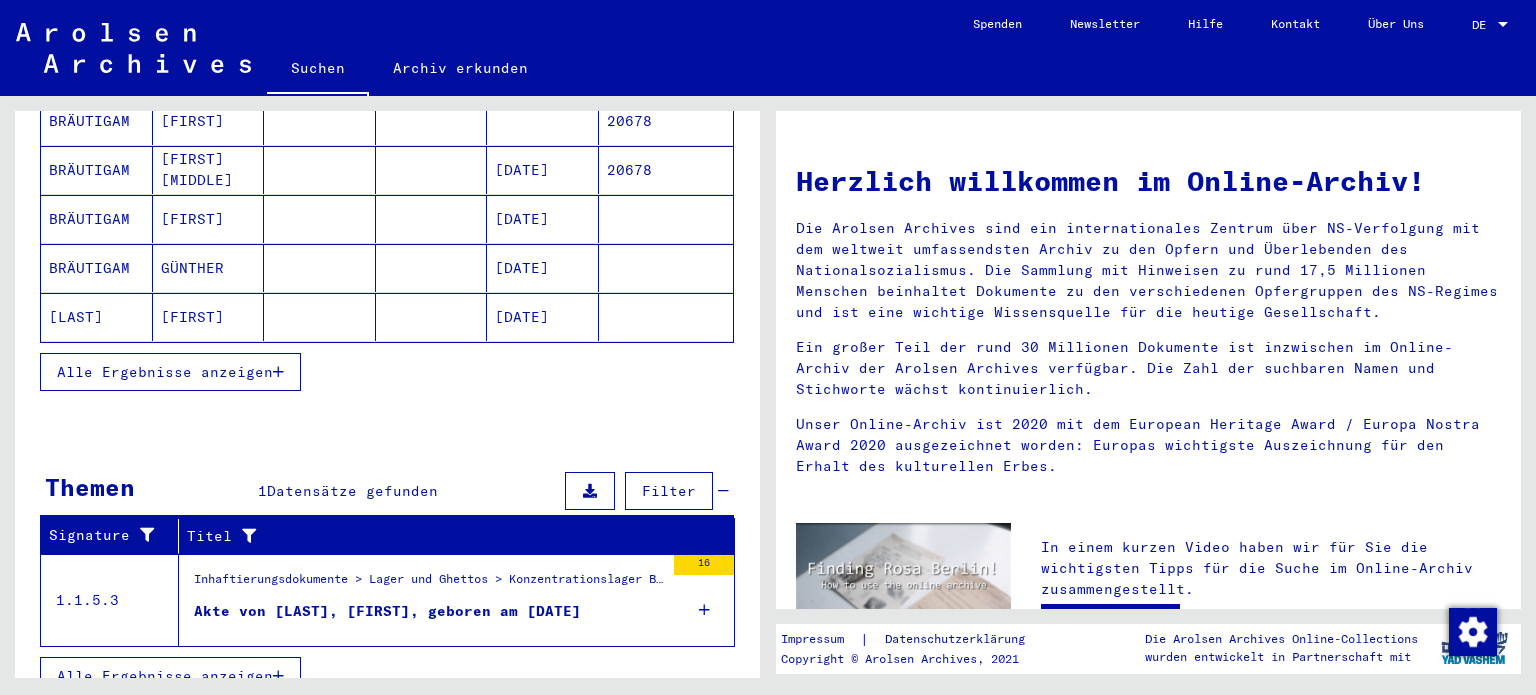 click on "Akte von [LAST], [FIRST], geboren am [DATE]" at bounding box center [387, 611] 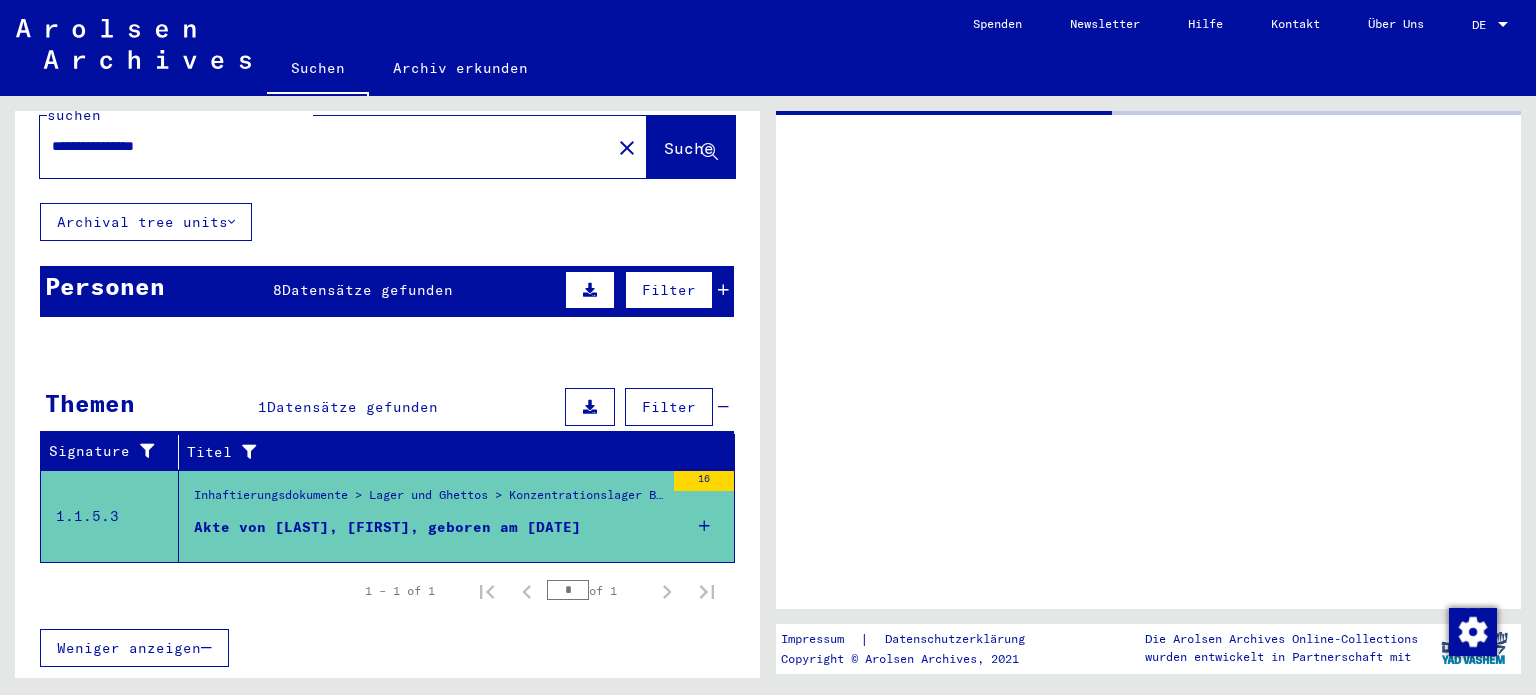 scroll, scrollTop: 26, scrollLeft: 0, axis: vertical 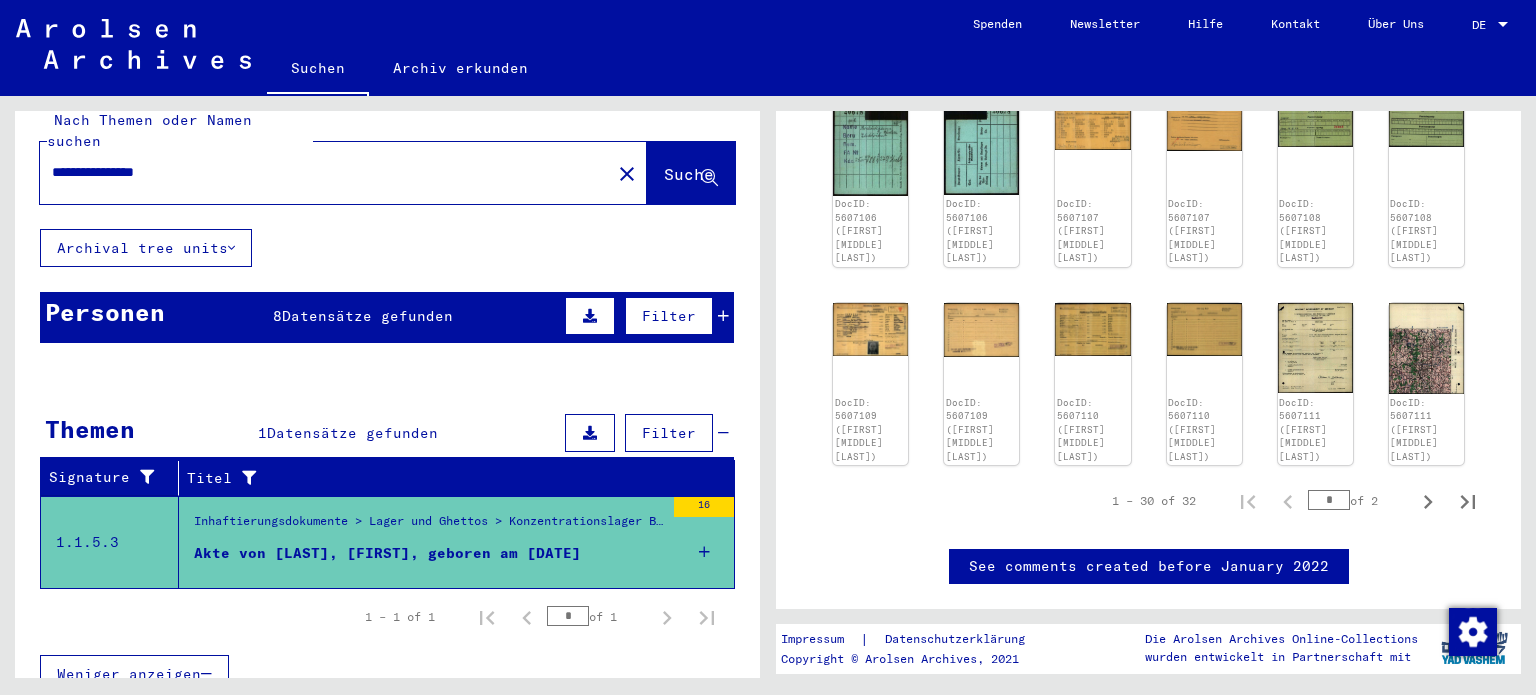 click on "Personen 8  Datensätze gefunden  Filter" at bounding box center [387, 317] 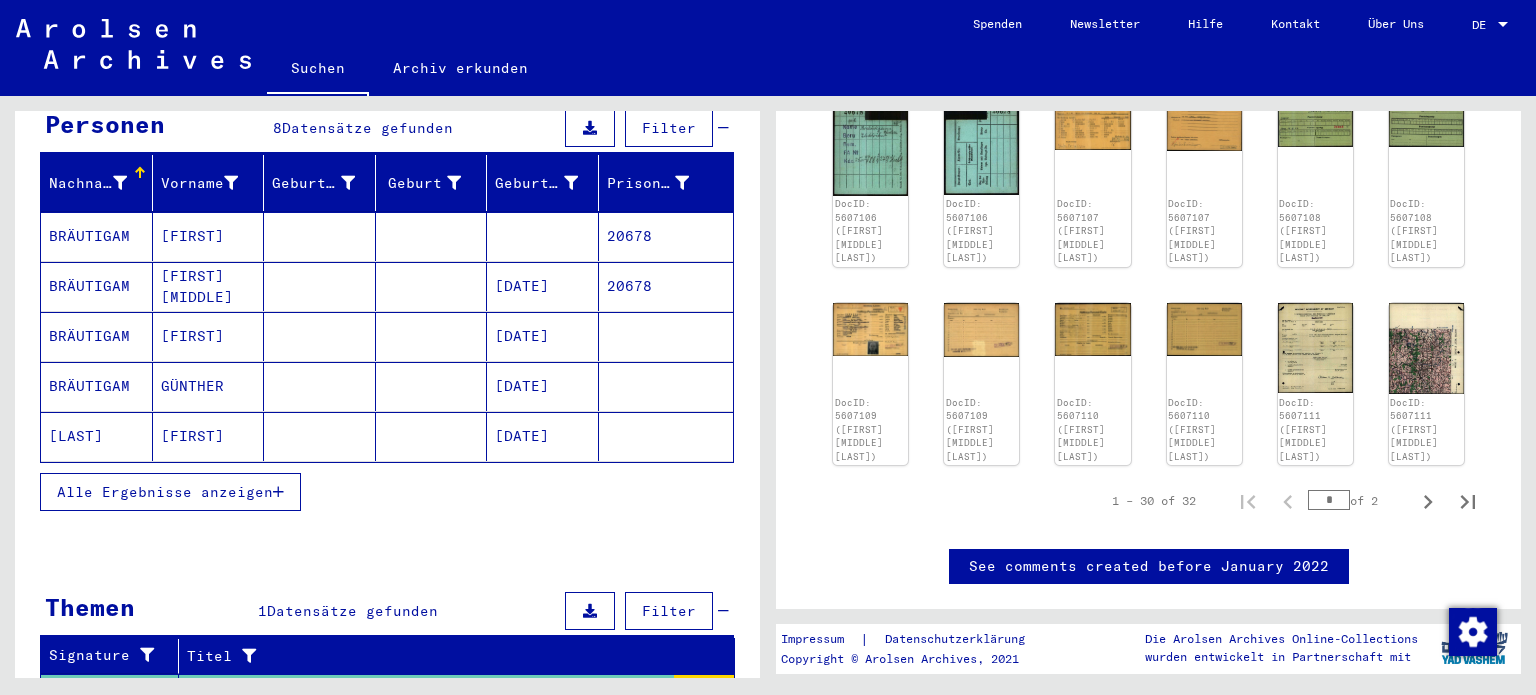 click at bounding box center [320, 286] 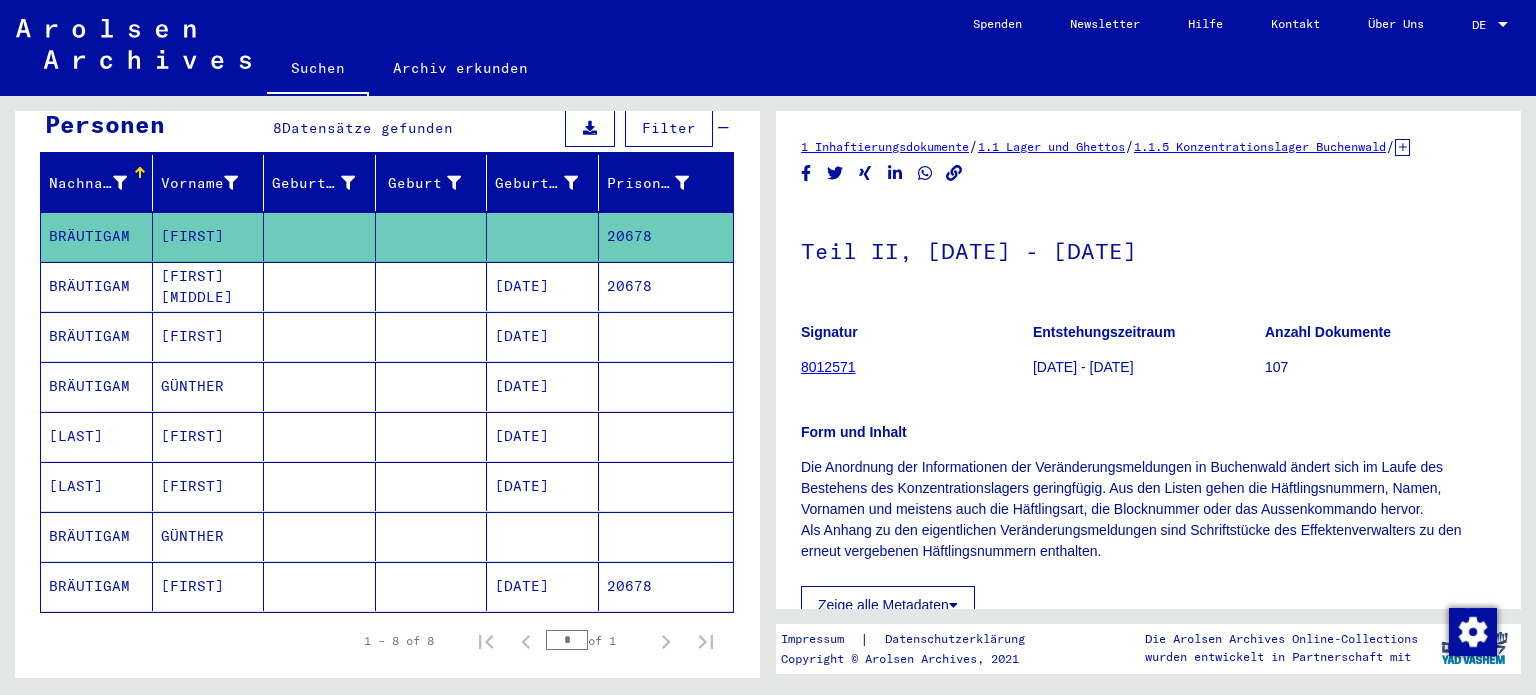 scroll, scrollTop: 0, scrollLeft: 0, axis: both 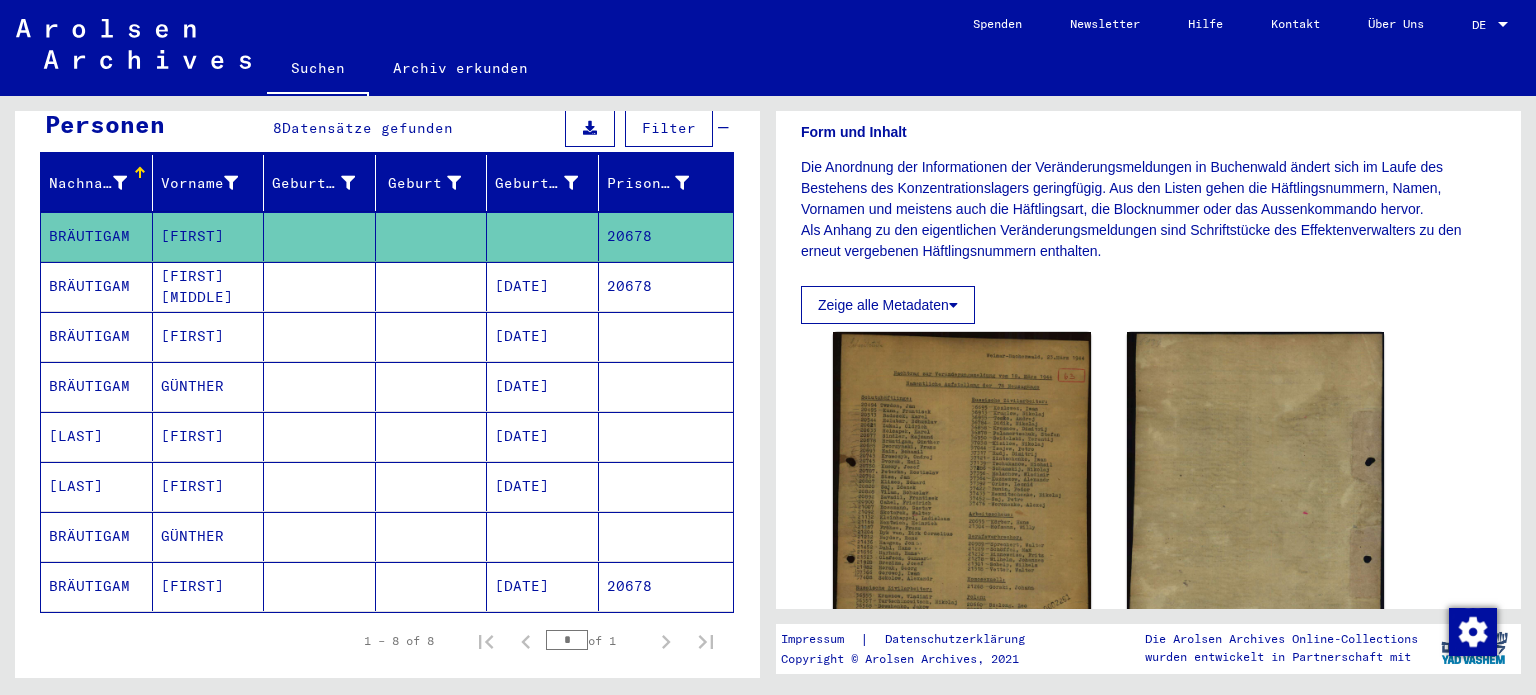 click at bounding box center (432, 336) 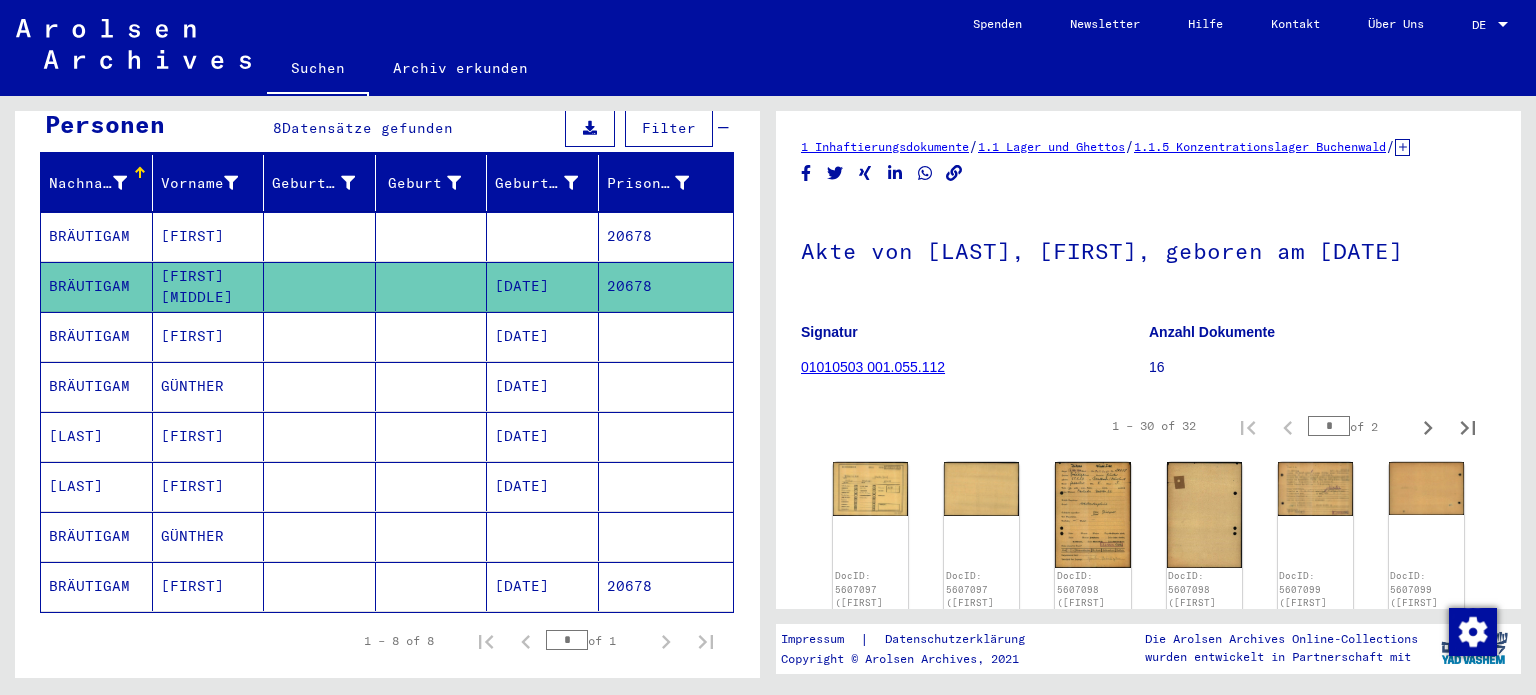 scroll, scrollTop: 0, scrollLeft: 0, axis: both 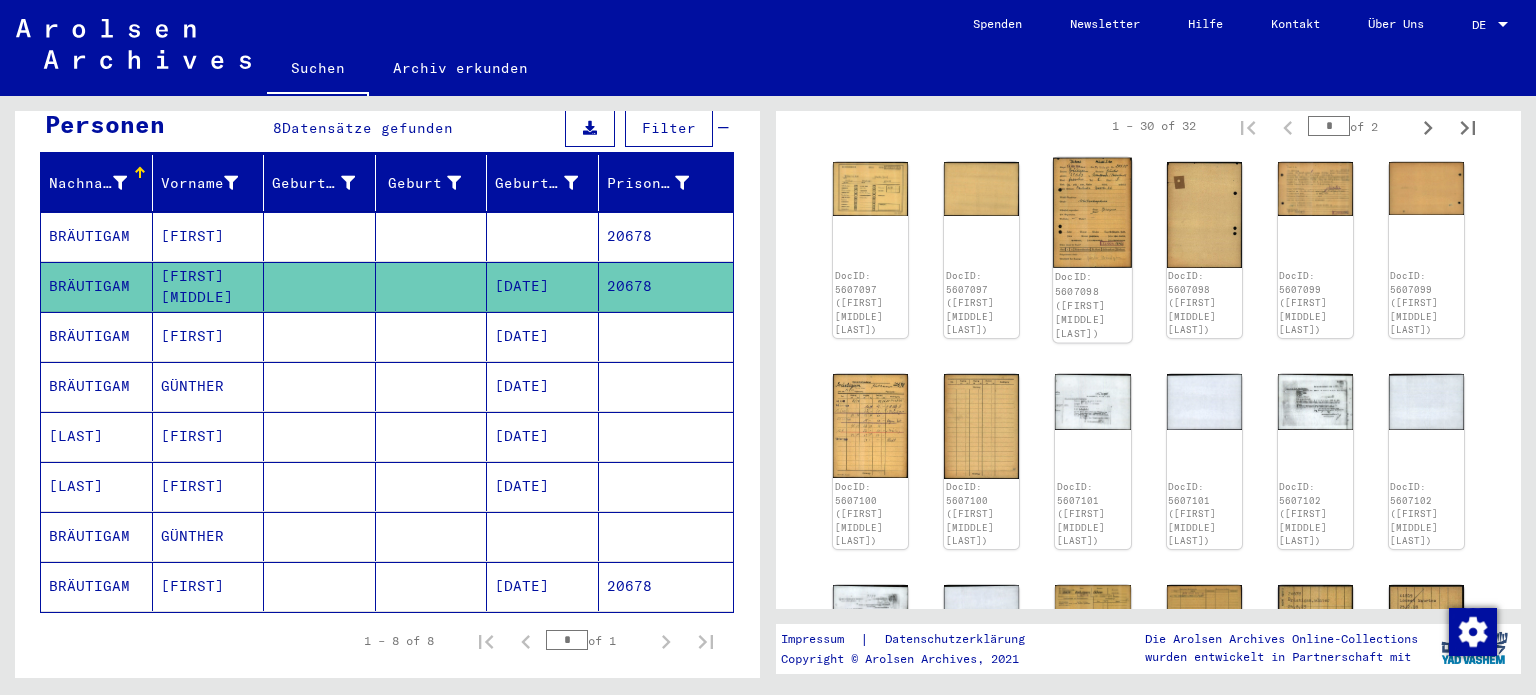 click 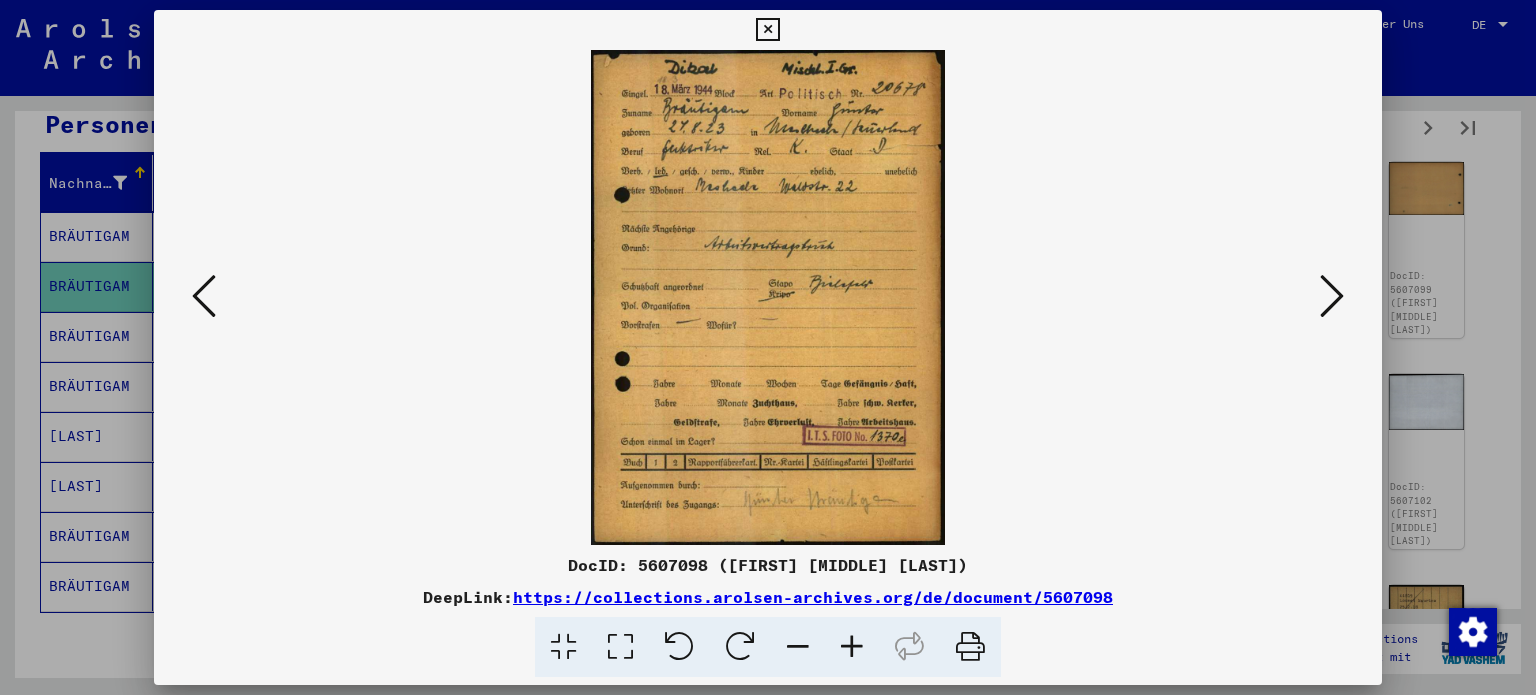 click at bounding box center (768, 347) 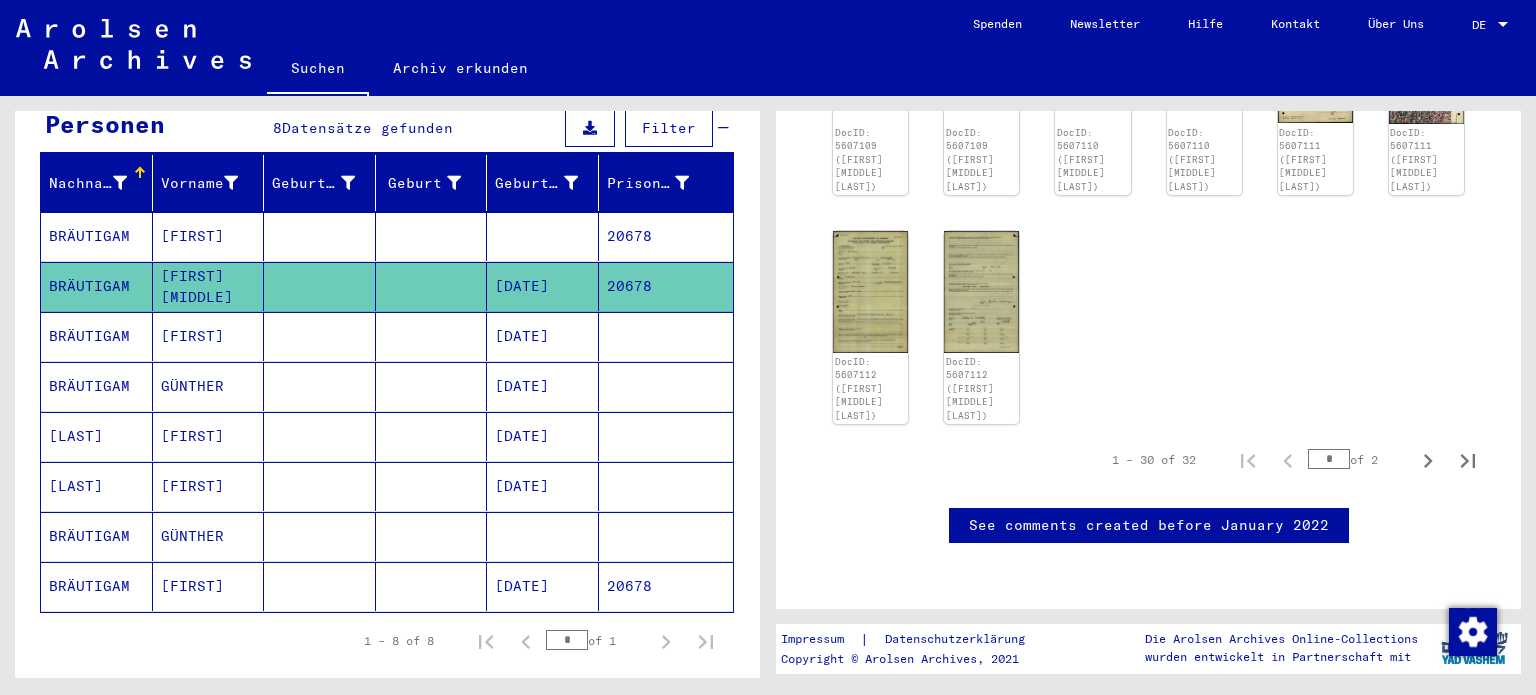scroll, scrollTop: 1500, scrollLeft: 0, axis: vertical 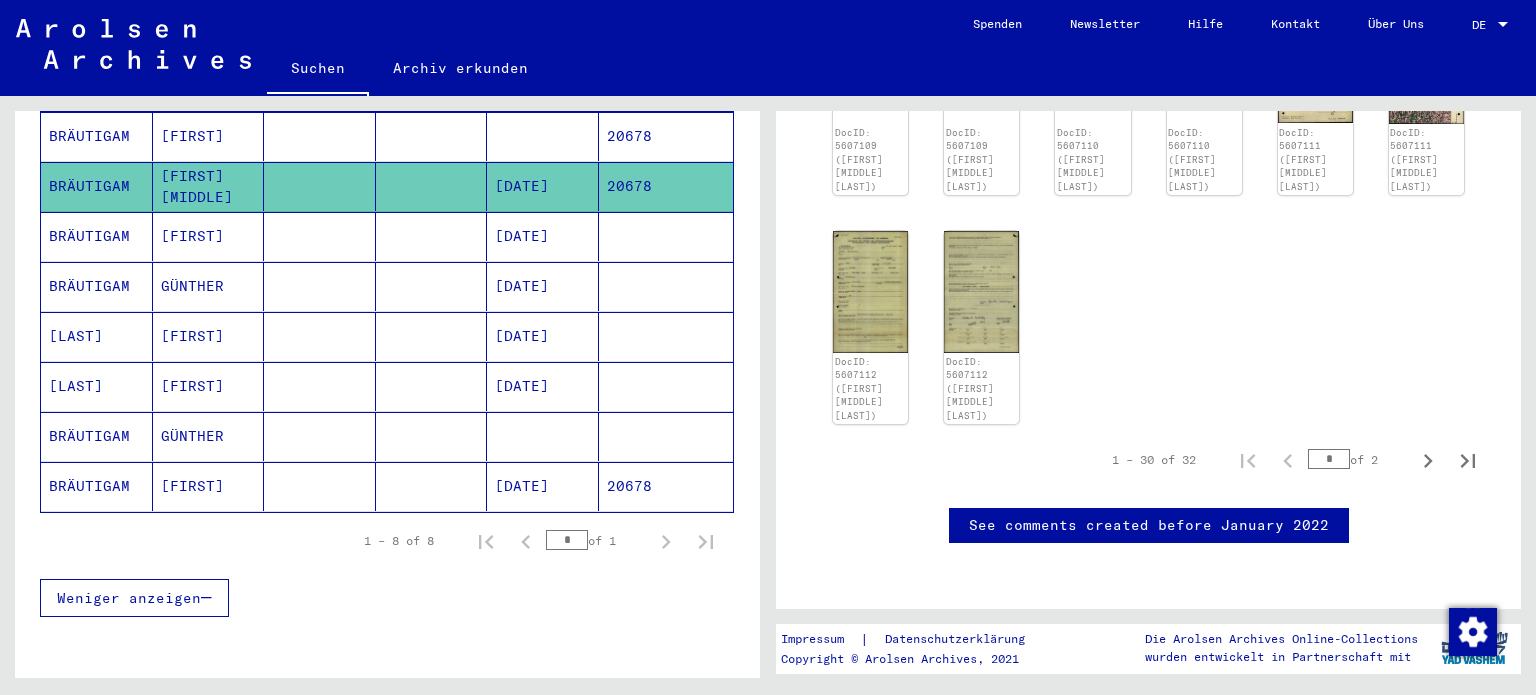 click 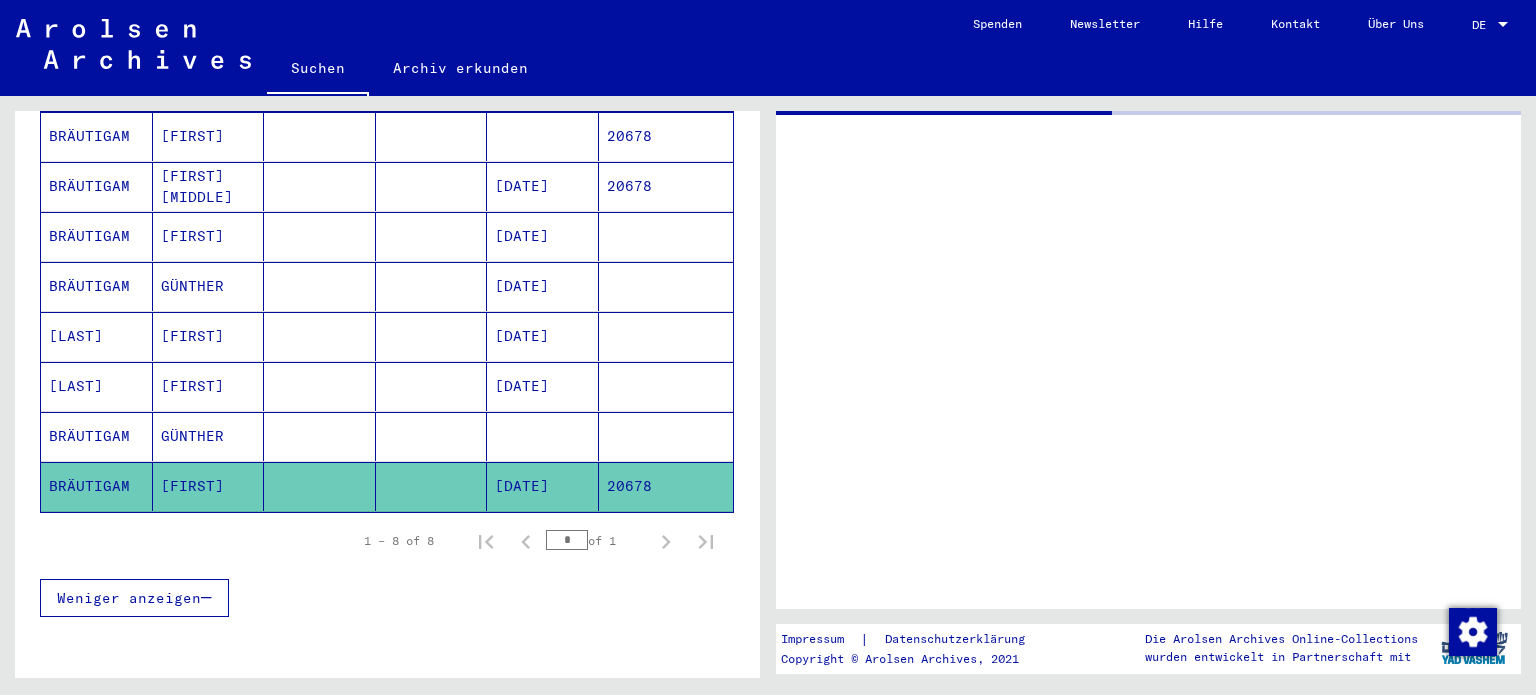 scroll, scrollTop: 0, scrollLeft: 0, axis: both 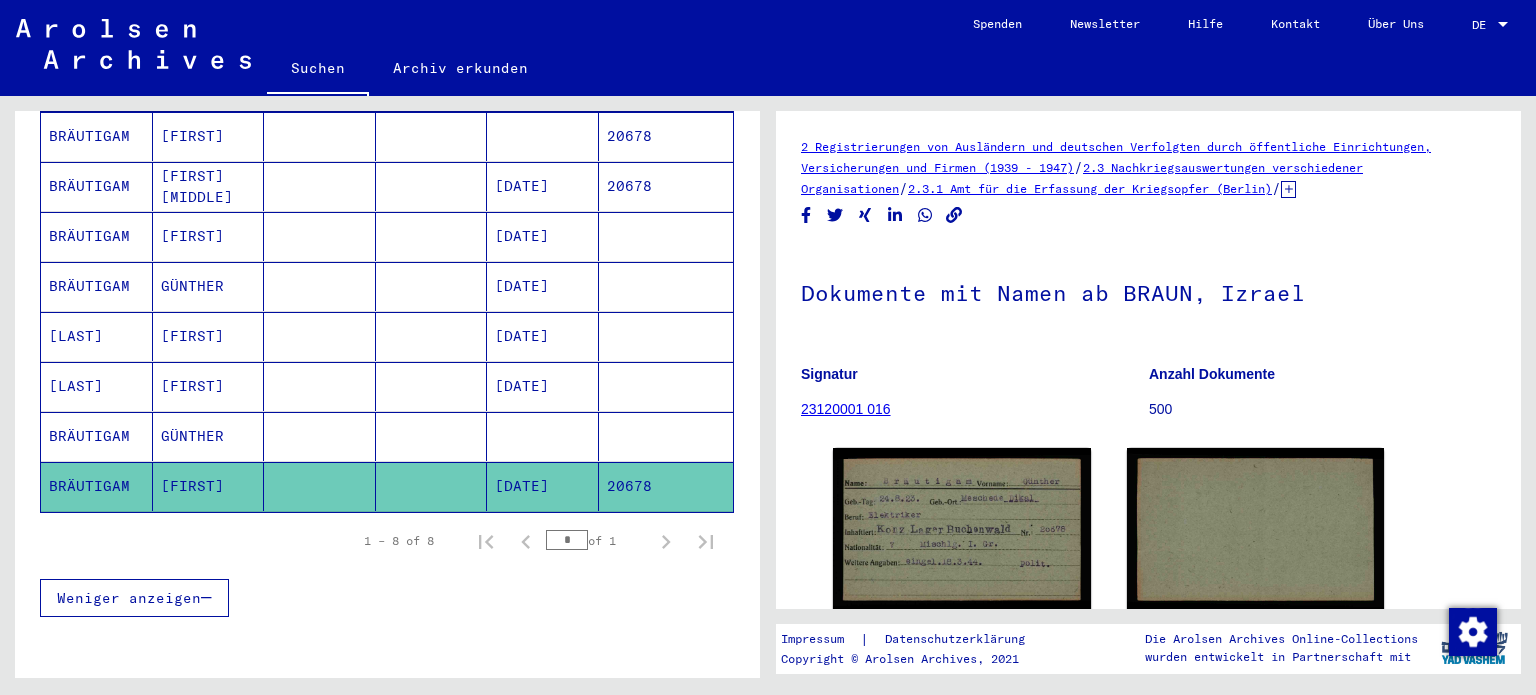 click at bounding box center (432, 486) 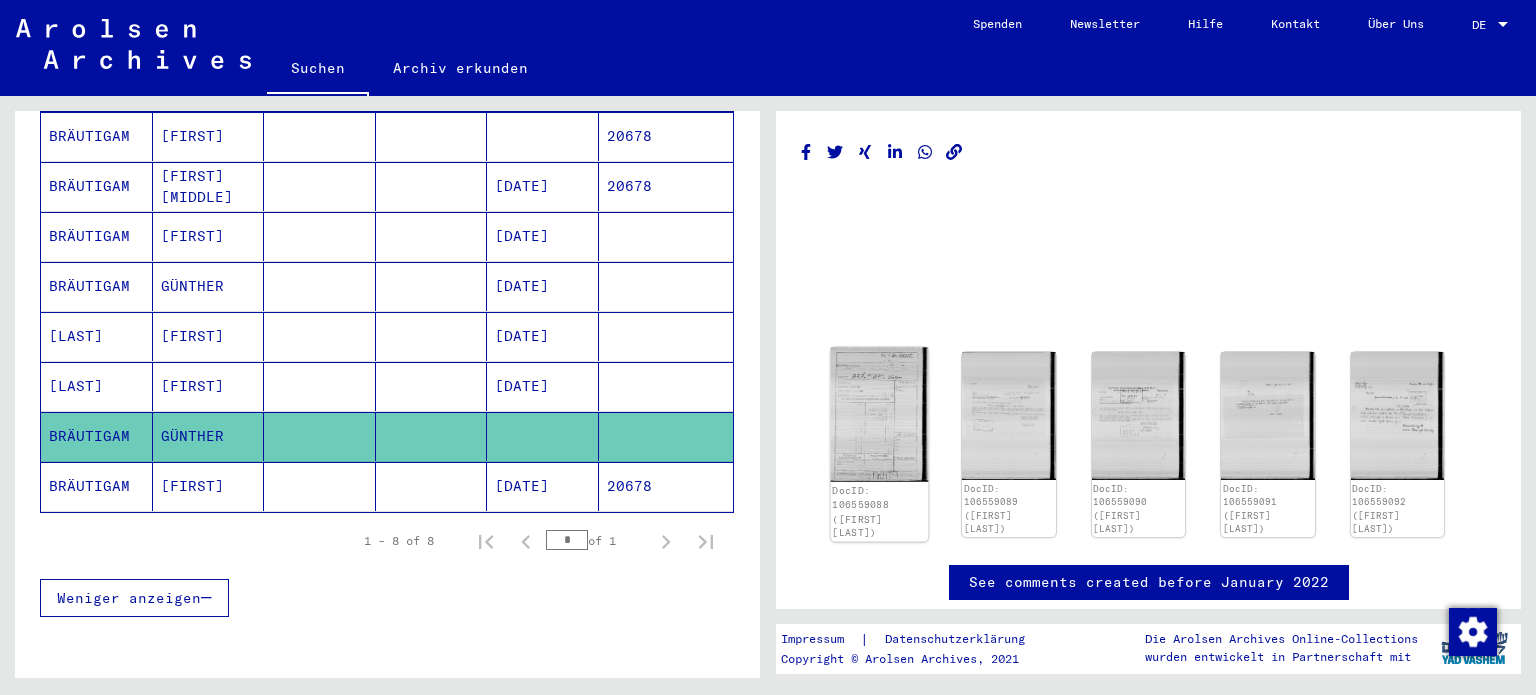 click 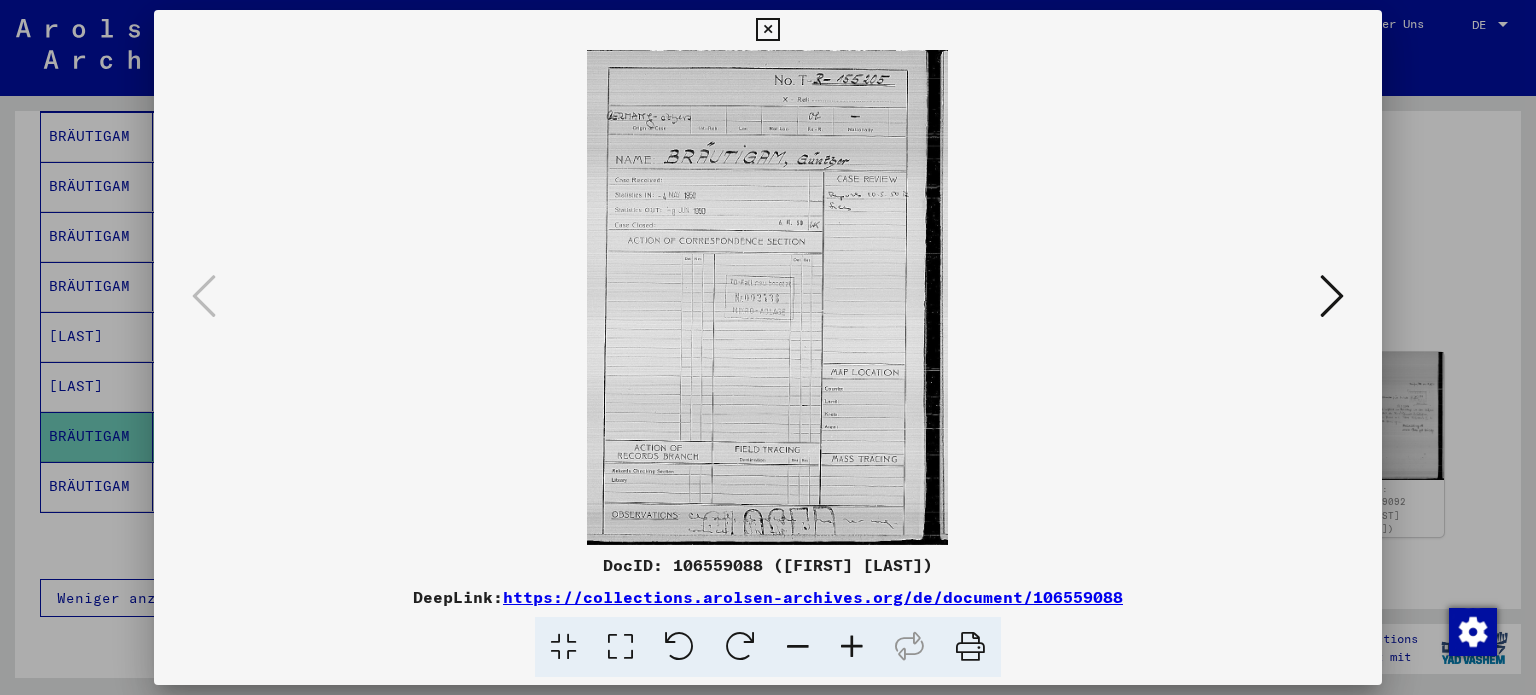 click at bounding box center [1332, 296] 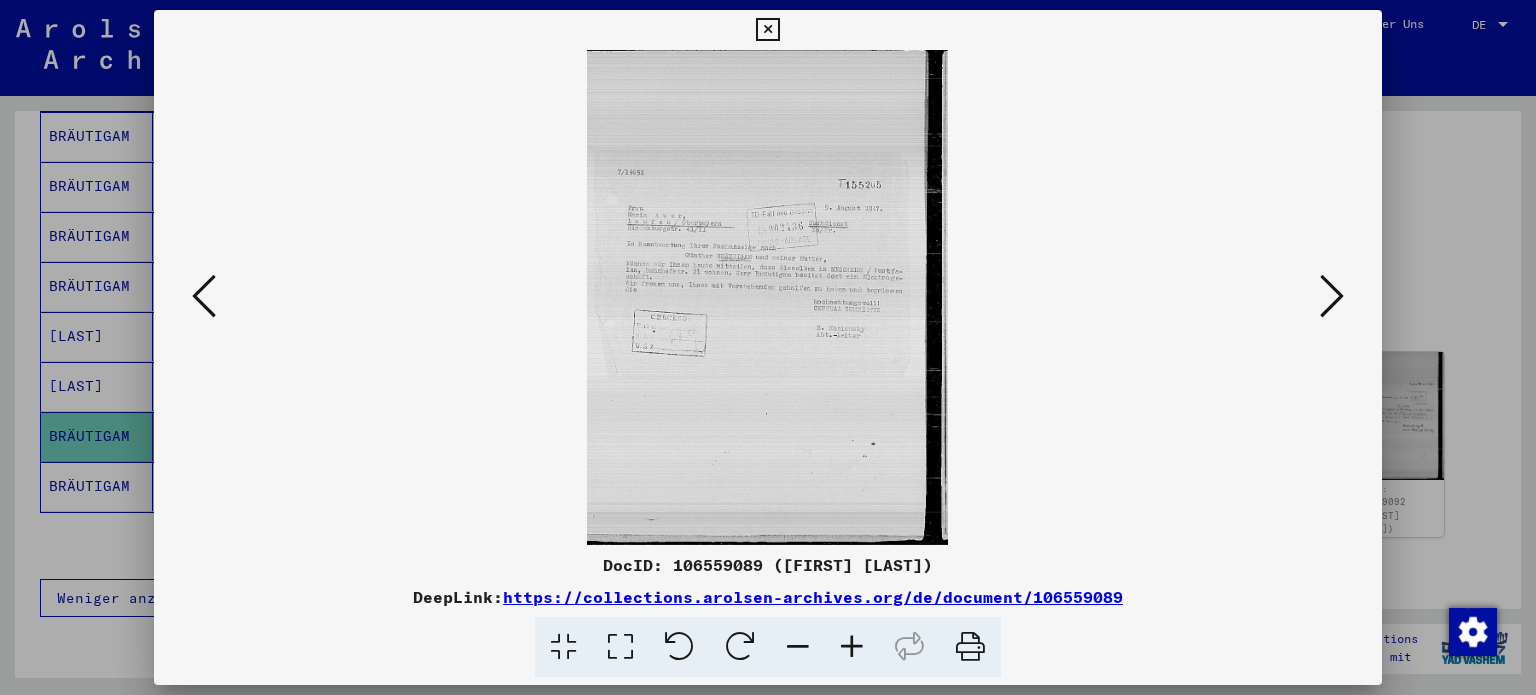 click at bounding box center (1332, 296) 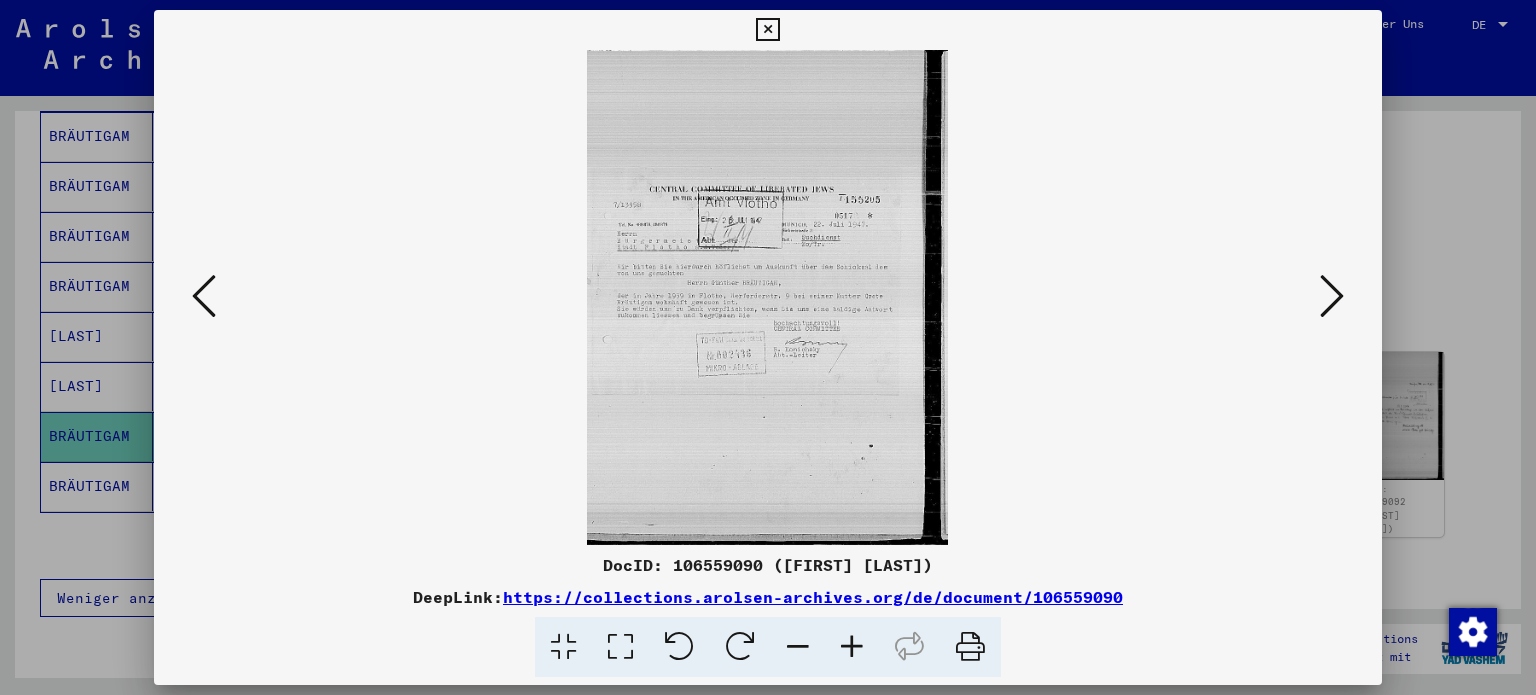 click at bounding box center (204, 296) 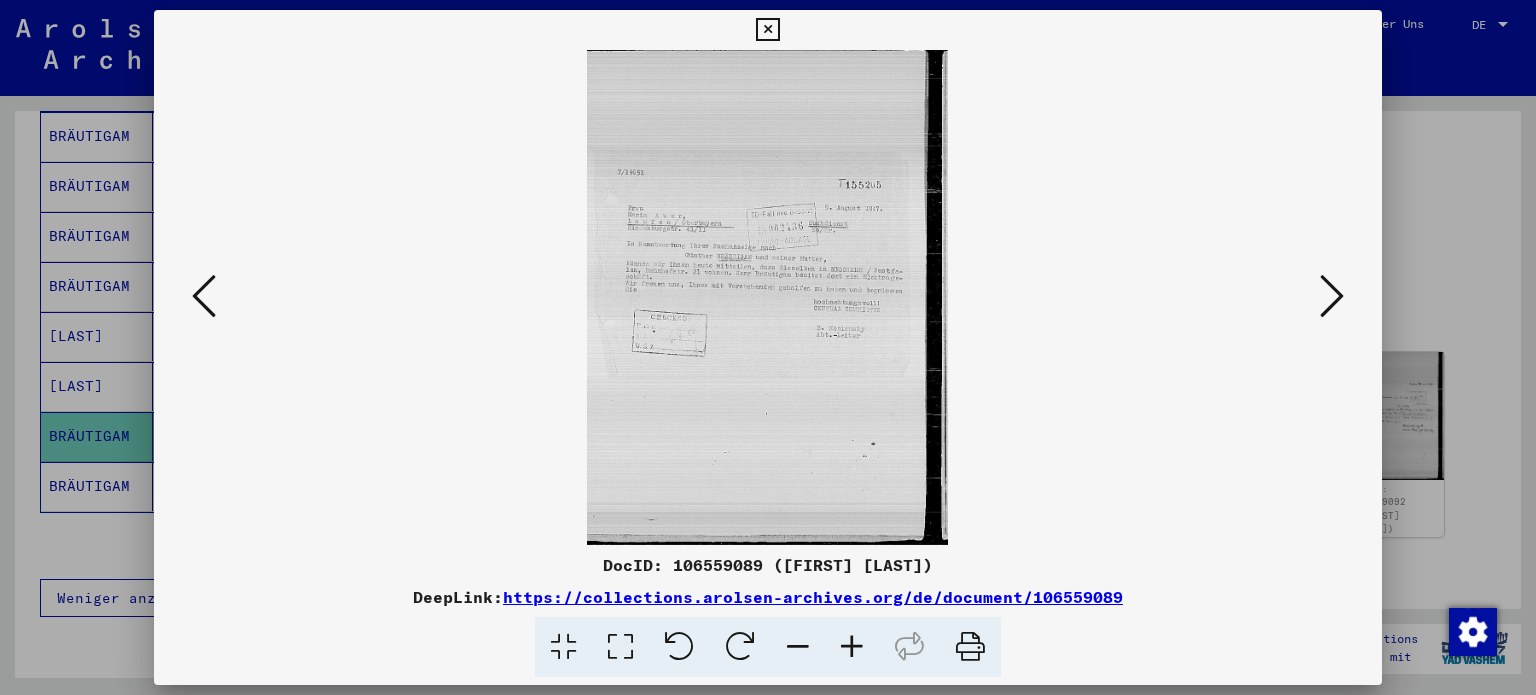 click at bounding box center [852, 647] 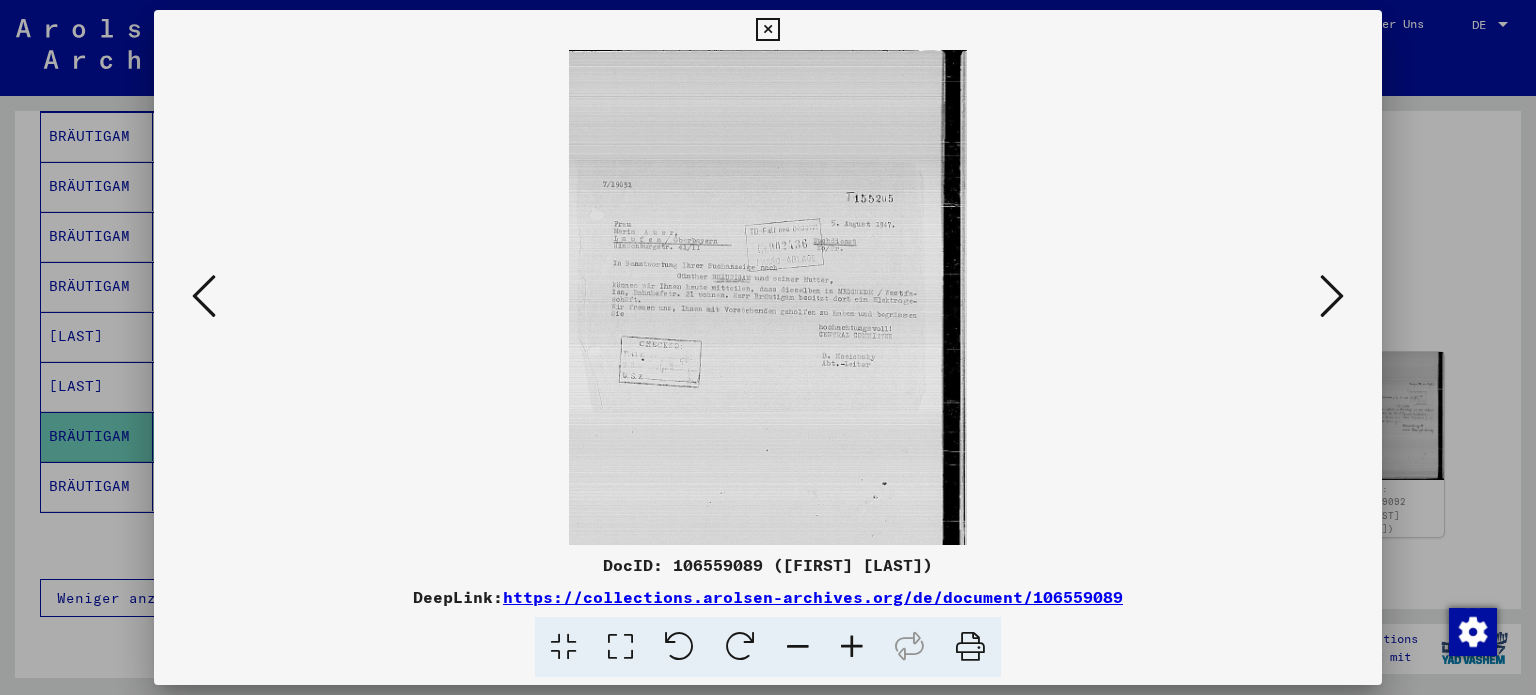 click at bounding box center [852, 647] 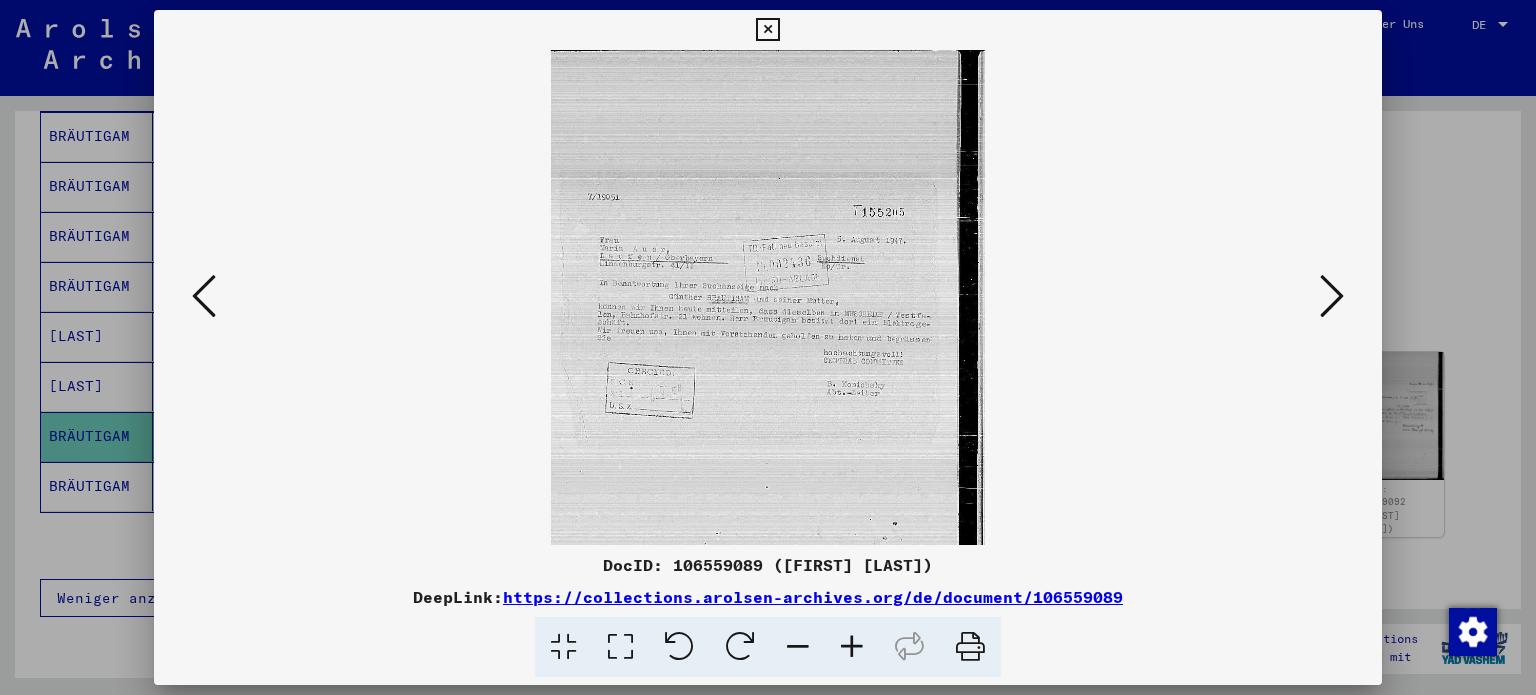 click at bounding box center [852, 647] 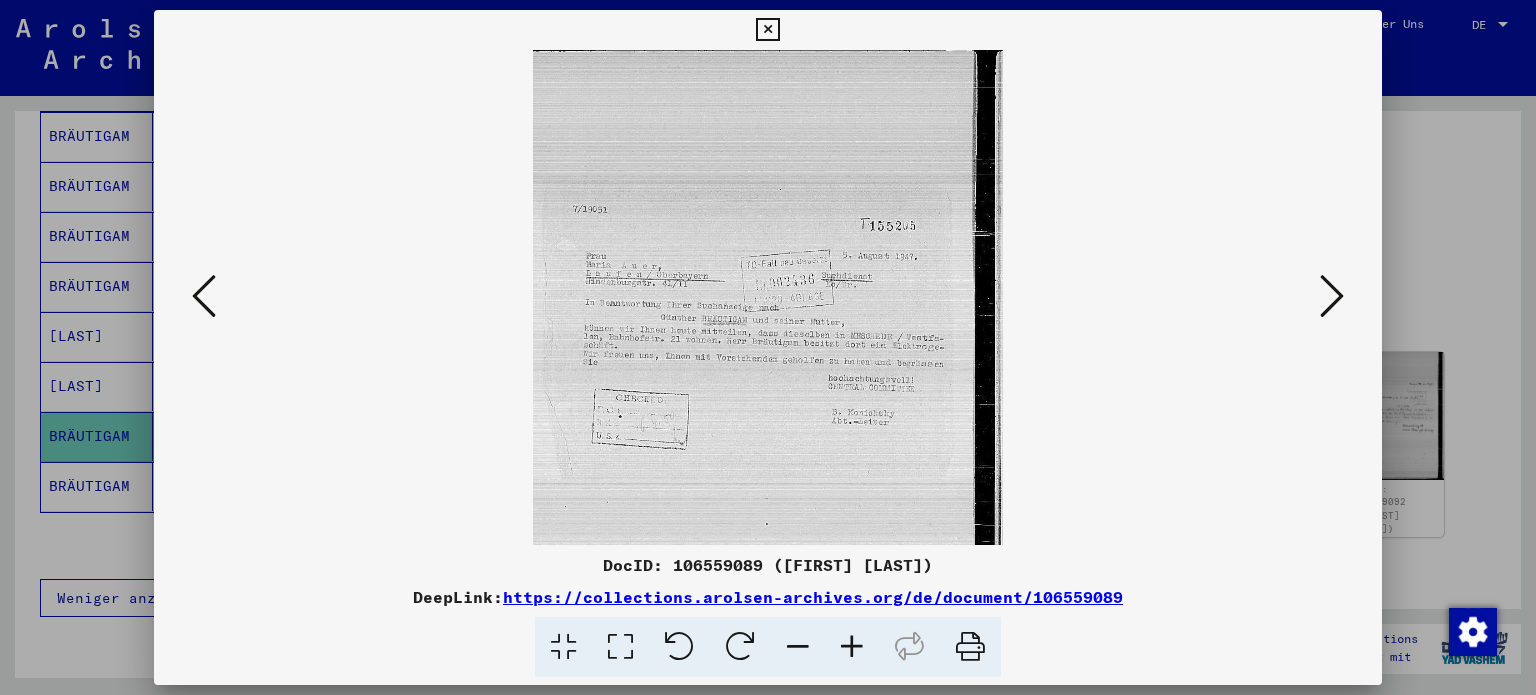 click at bounding box center [852, 647] 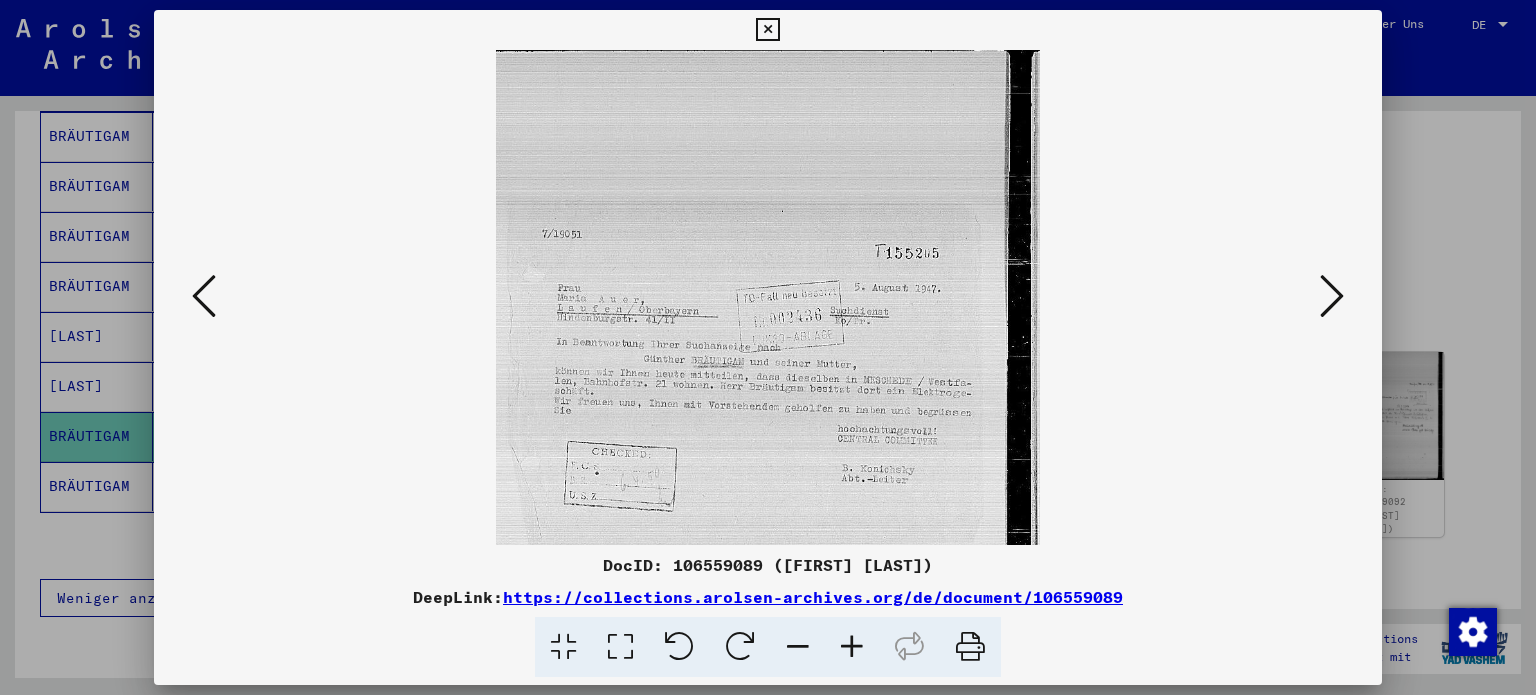 click at bounding box center (852, 647) 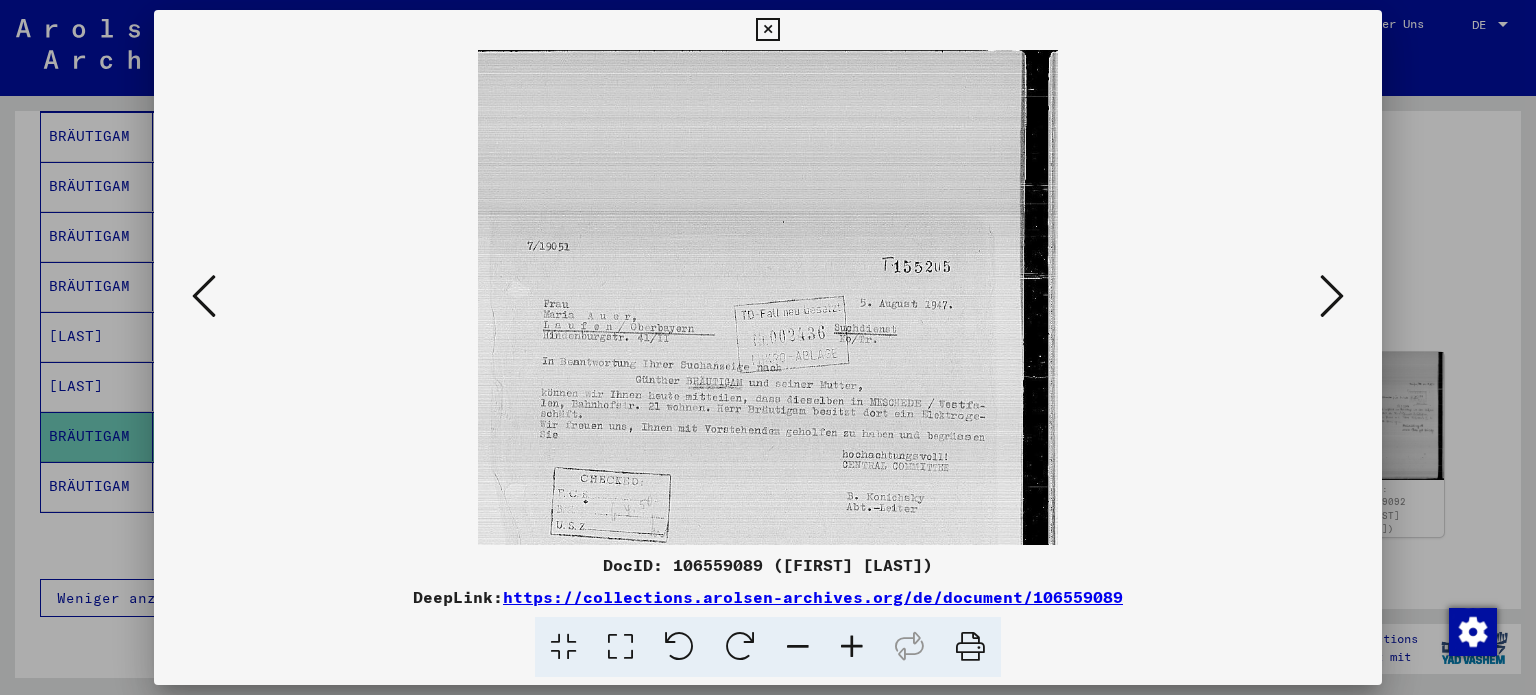 click at bounding box center (852, 647) 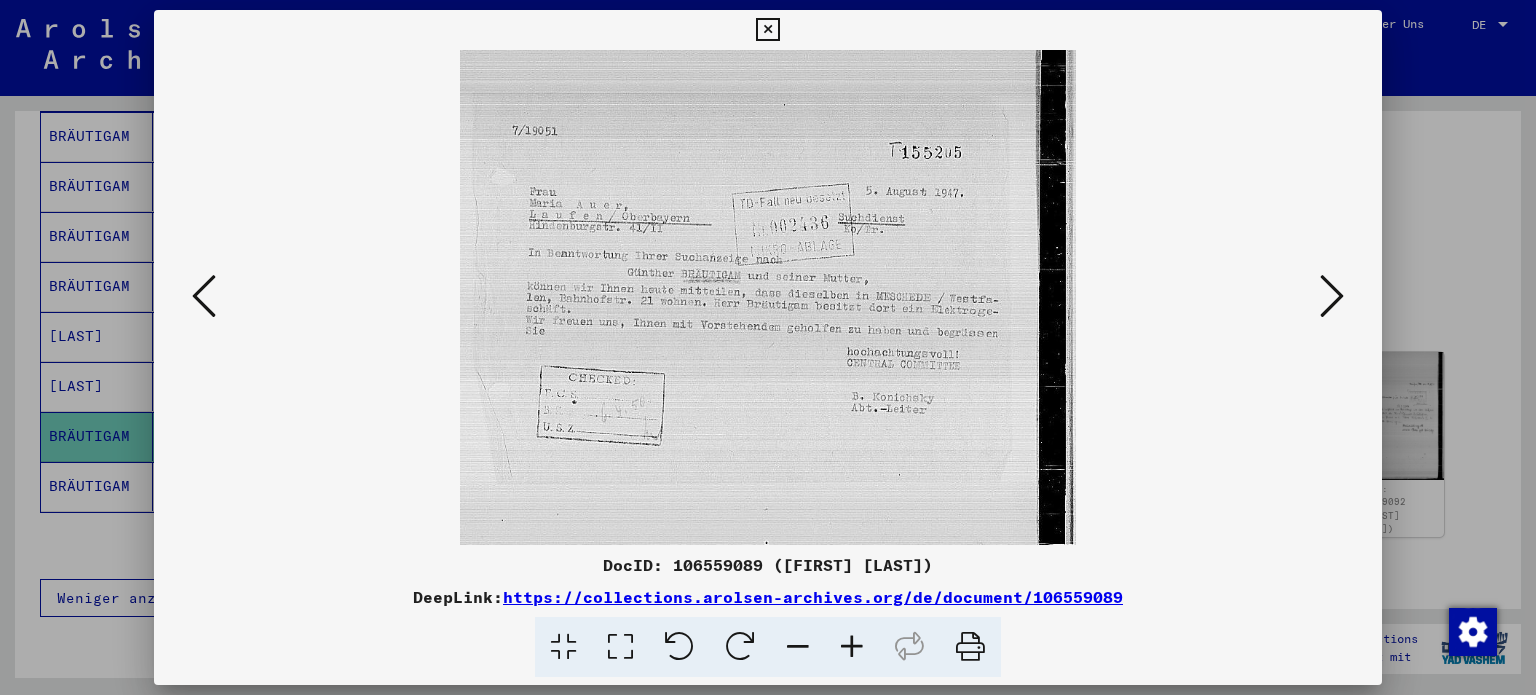 scroll, scrollTop: 220, scrollLeft: 0, axis: vertical 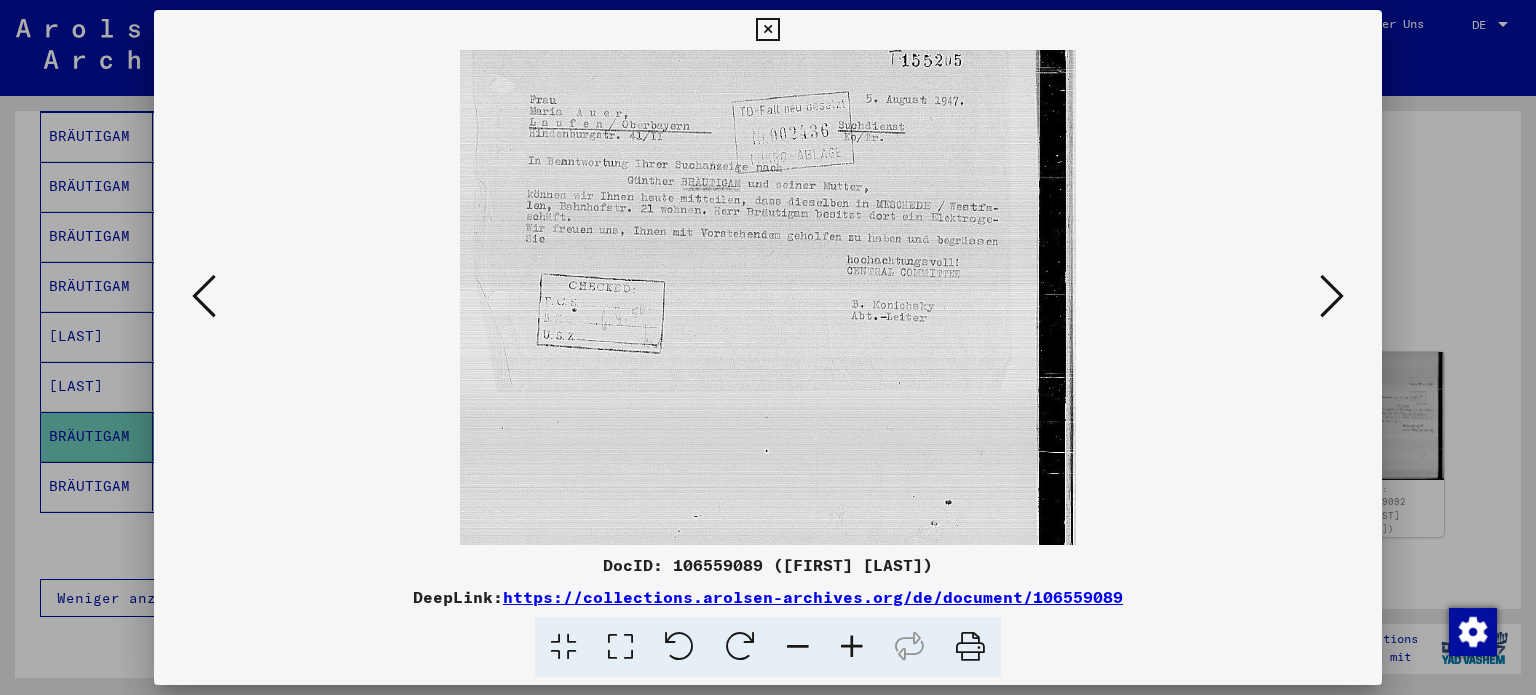 drag, startPoint x: 728, startPoint y: 453, endPoint x: 834, endPoint y: 266, distance: 214.95348 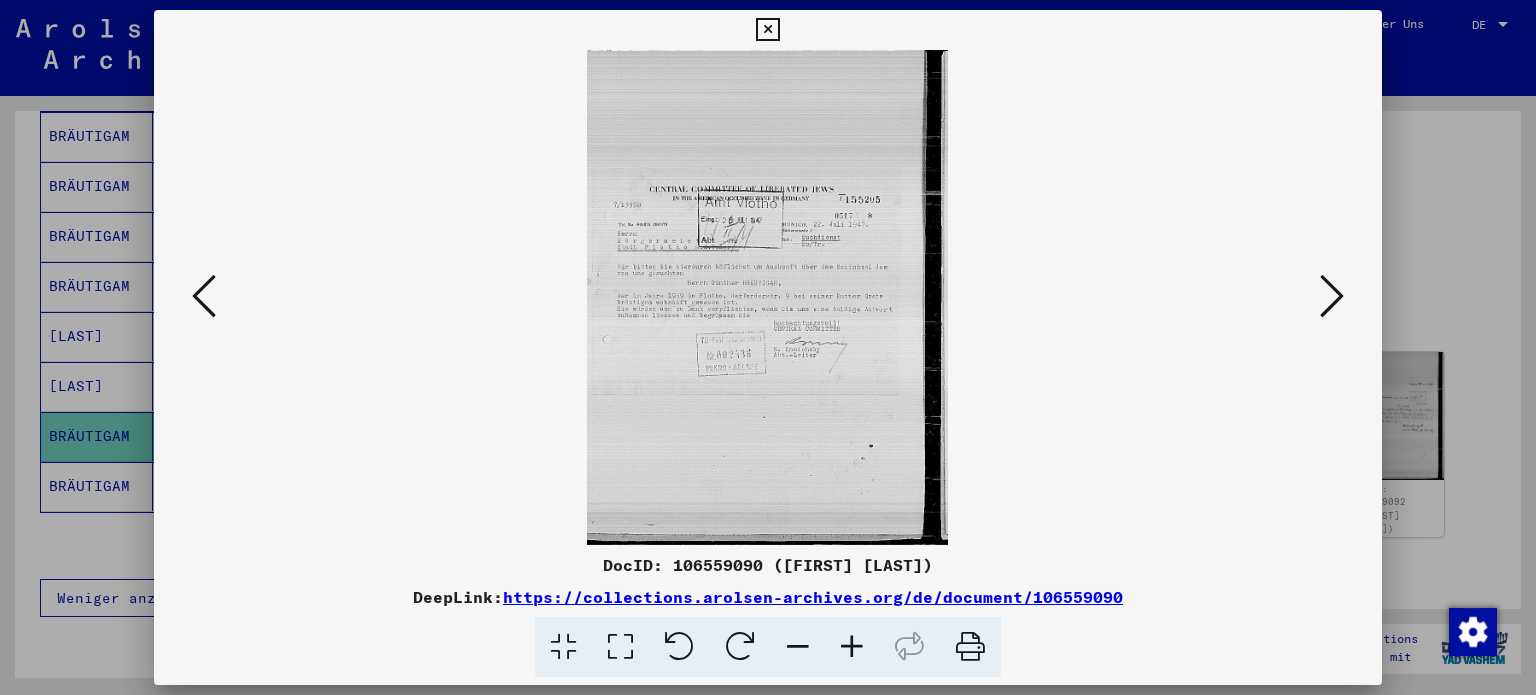 scroll, scrollTop: 0, scrollLeft: 0, axis: both 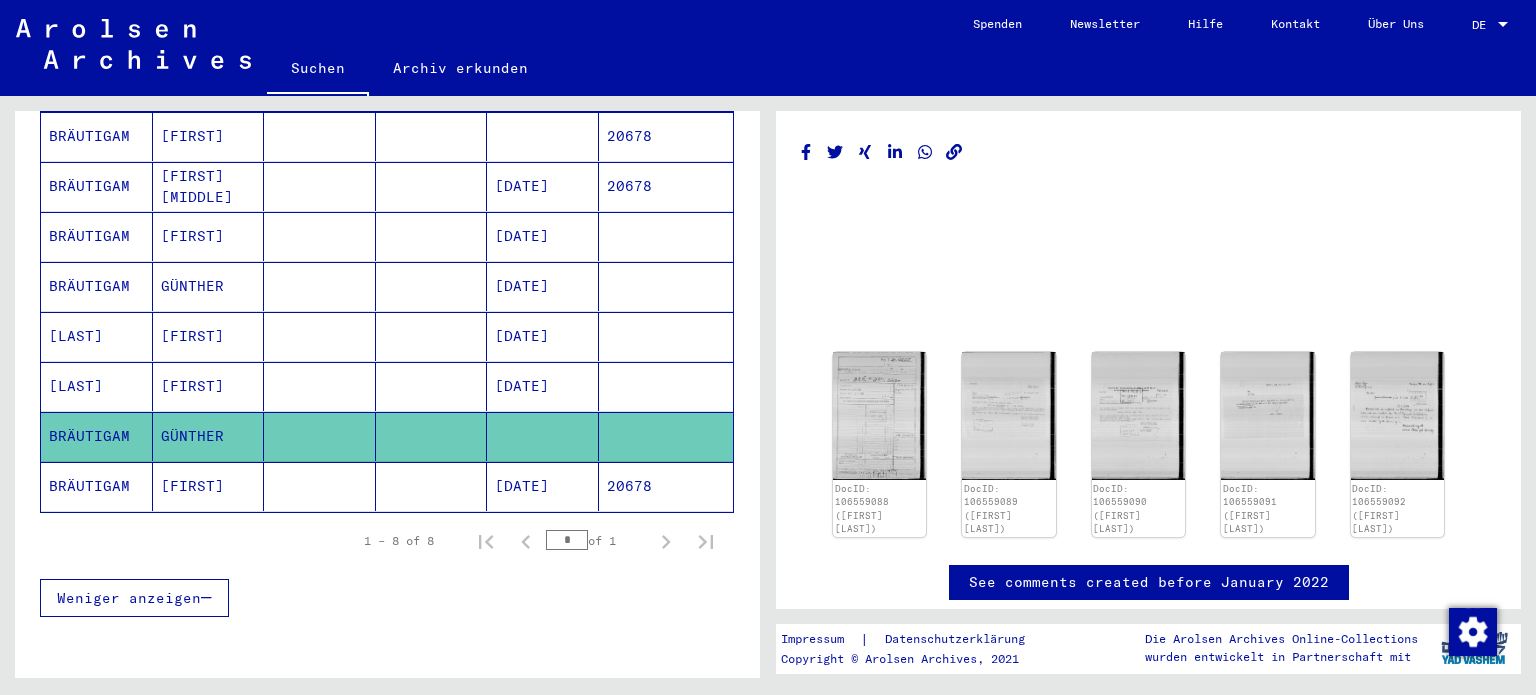 click at bounding box center (320, 436) 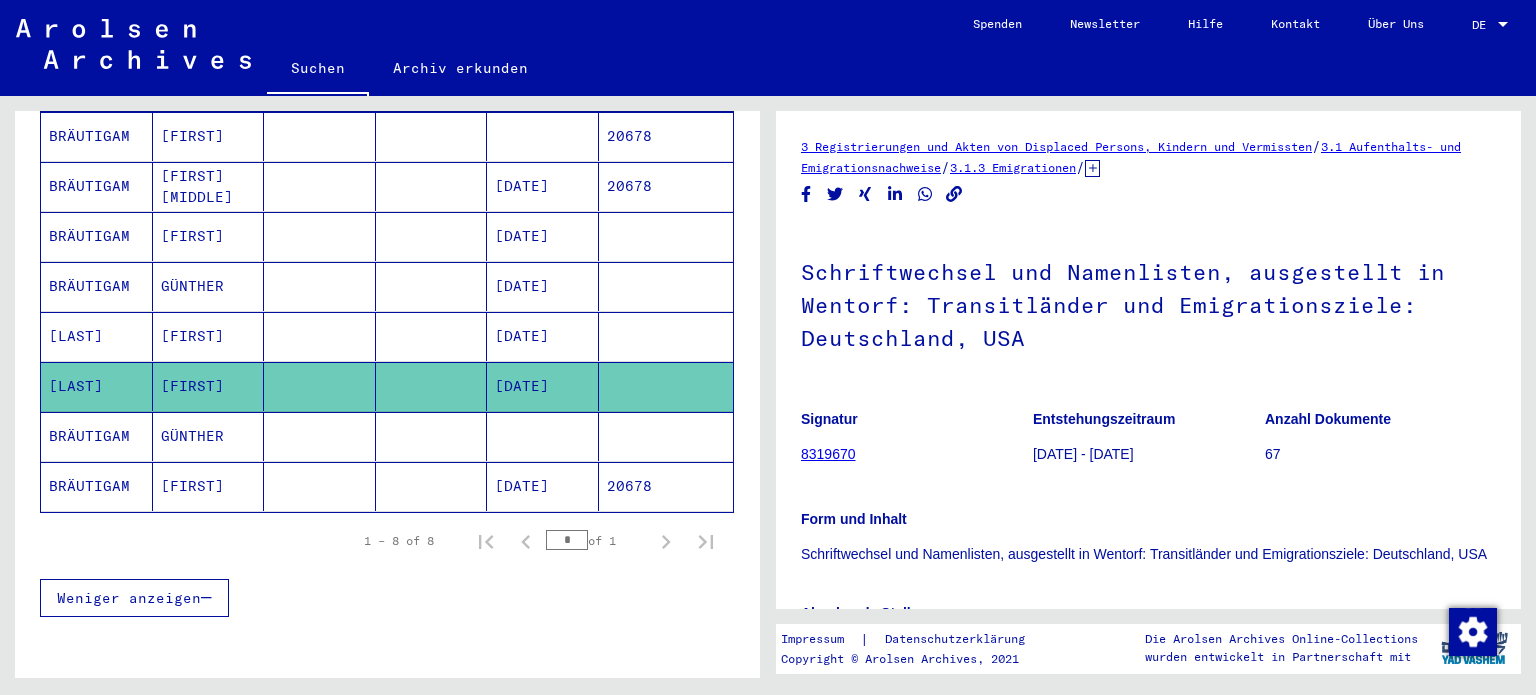 scroll, scrollTop: 0, scrollLeft: 0, axis: both 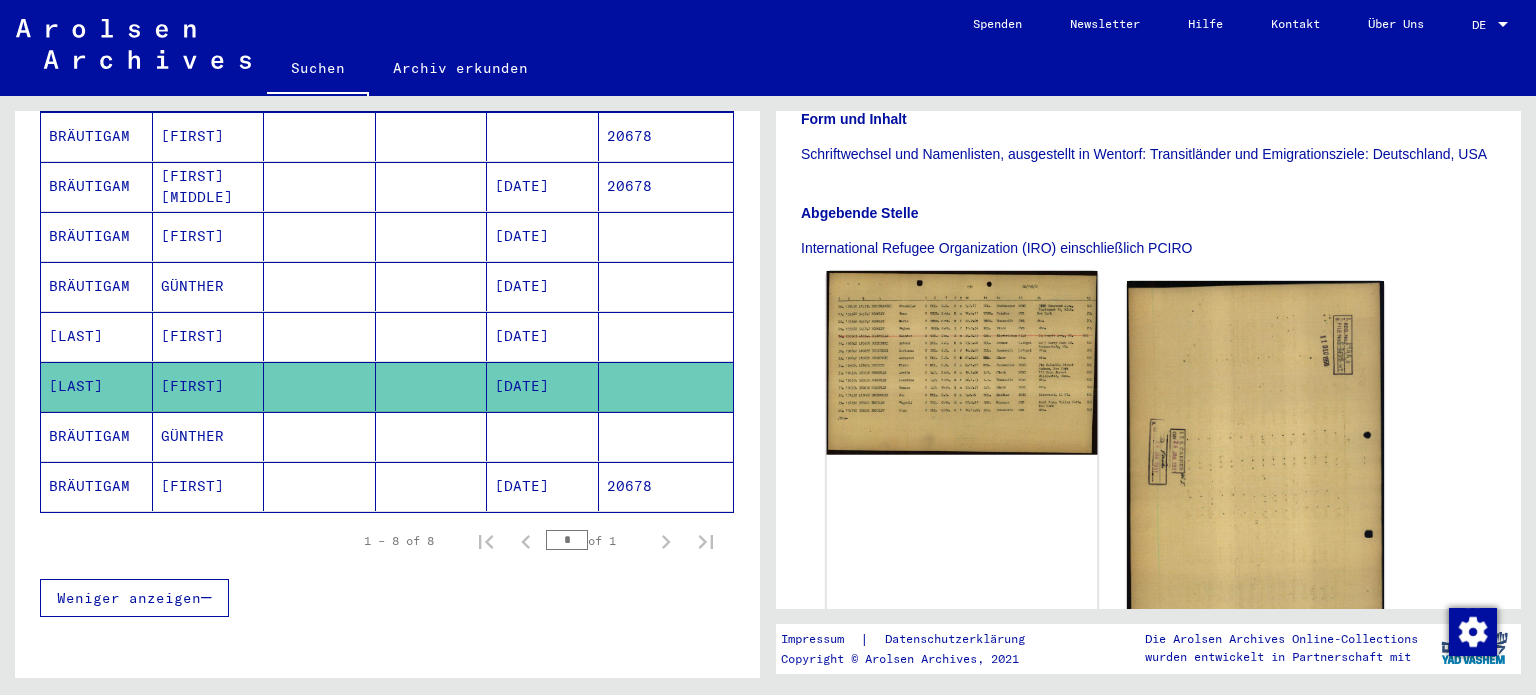 click 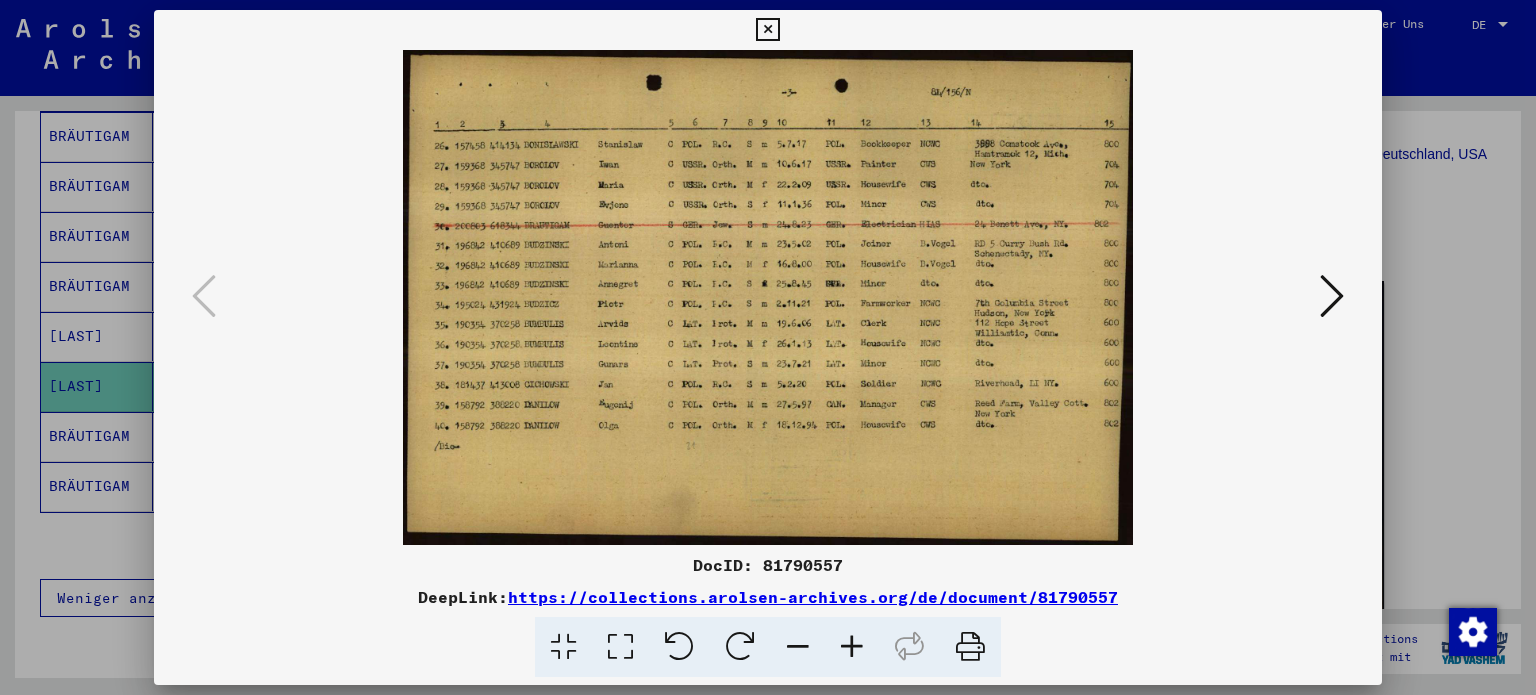 click at bounding box center [1332, 296] 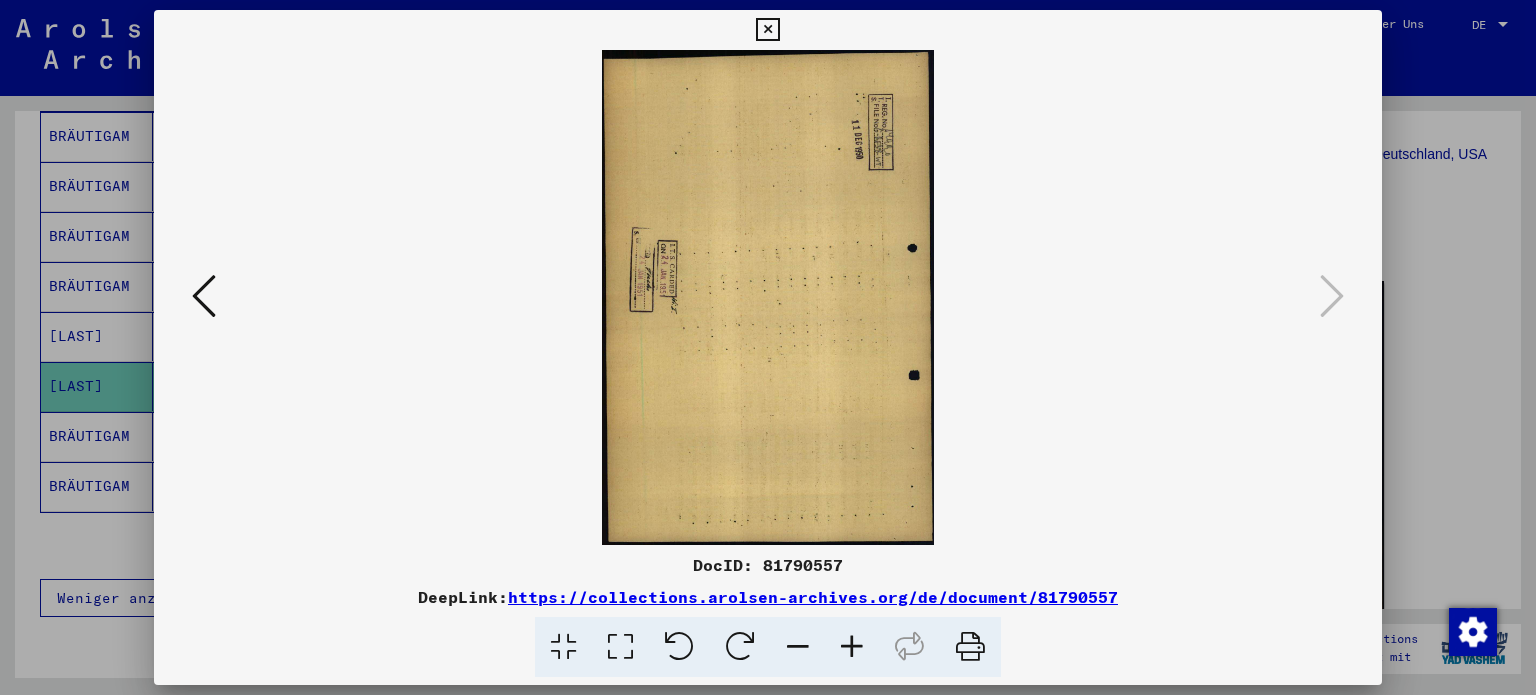 click at bounding box center [204, 296] 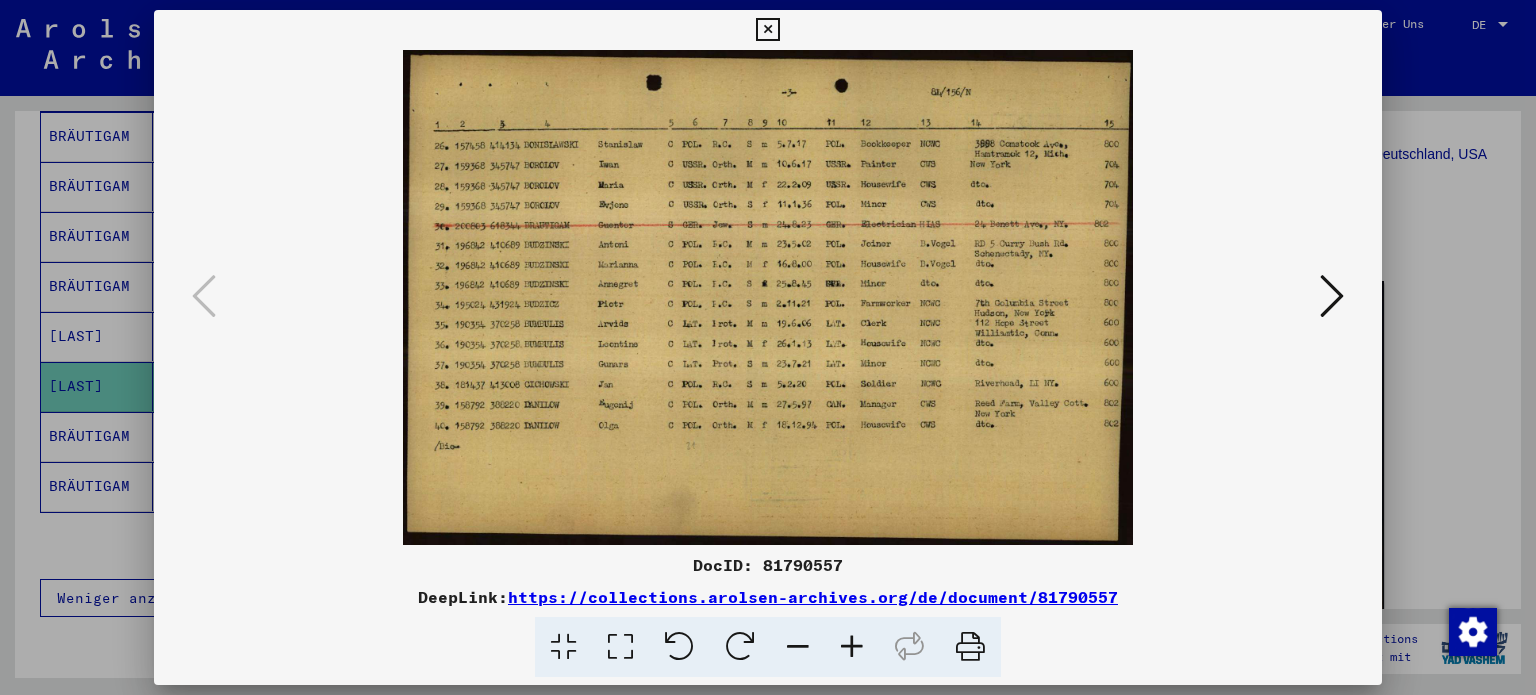 drag, startPoint x: 1321, startPoint y: 283, endPoint x: 782, endPoint y: 27, distance: 596.70514 